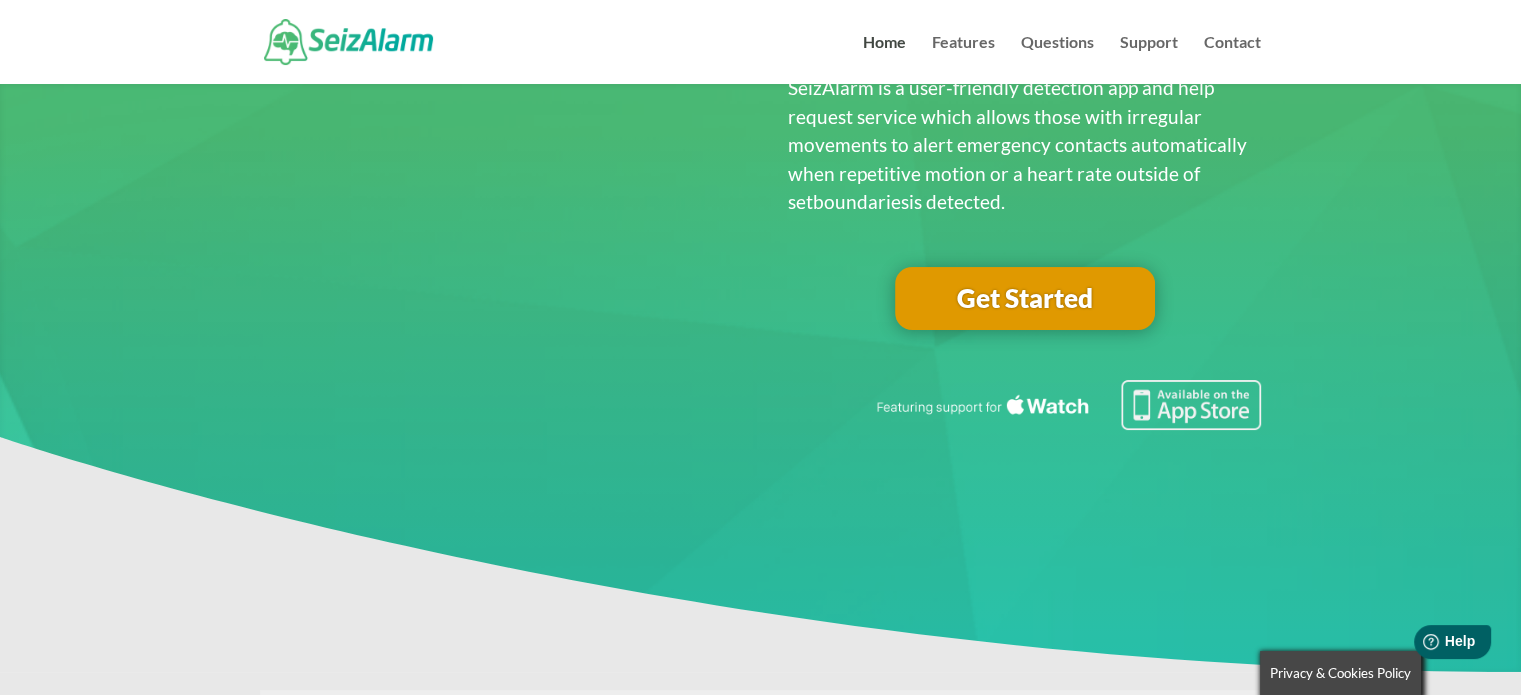 scroll, scrollTop: 200, scrollLeft: 0, axis: vertical 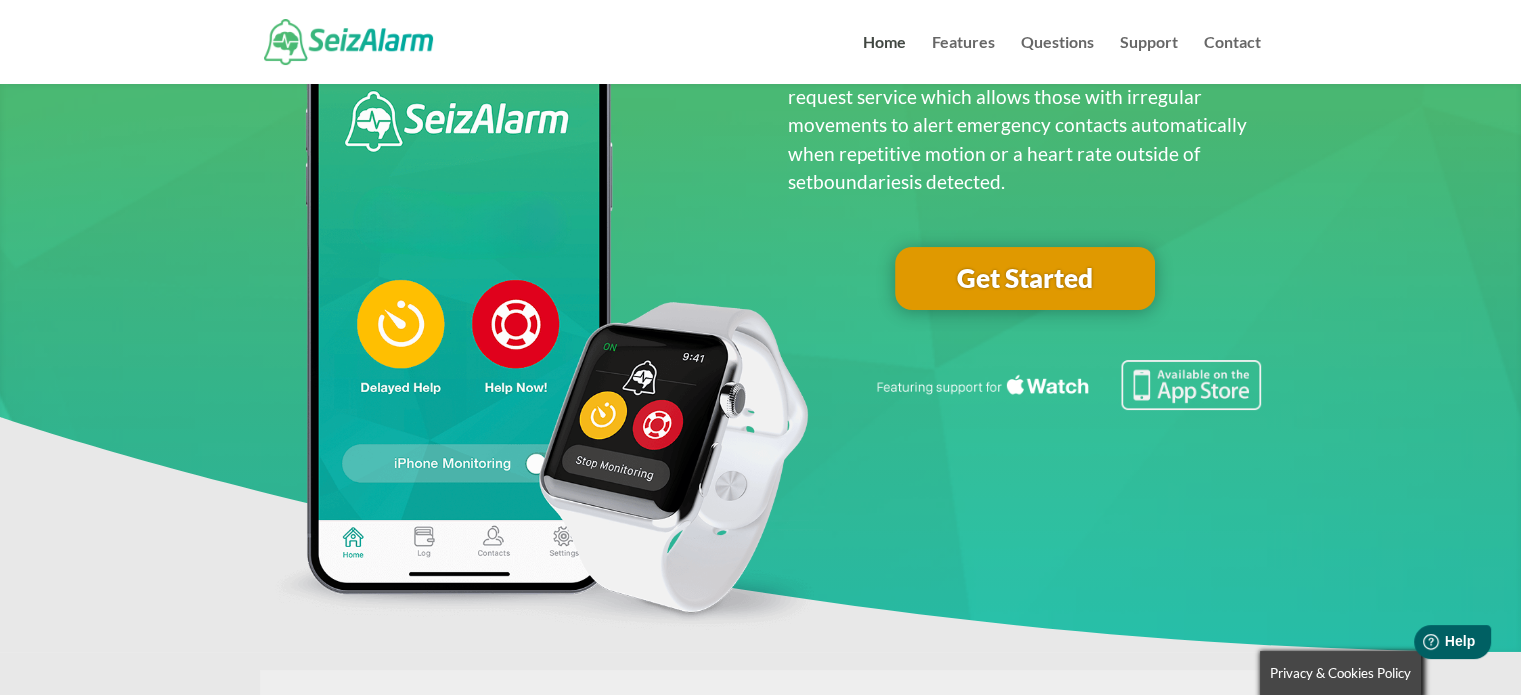 click on "Get Started" at bounding box center [1025, 279] 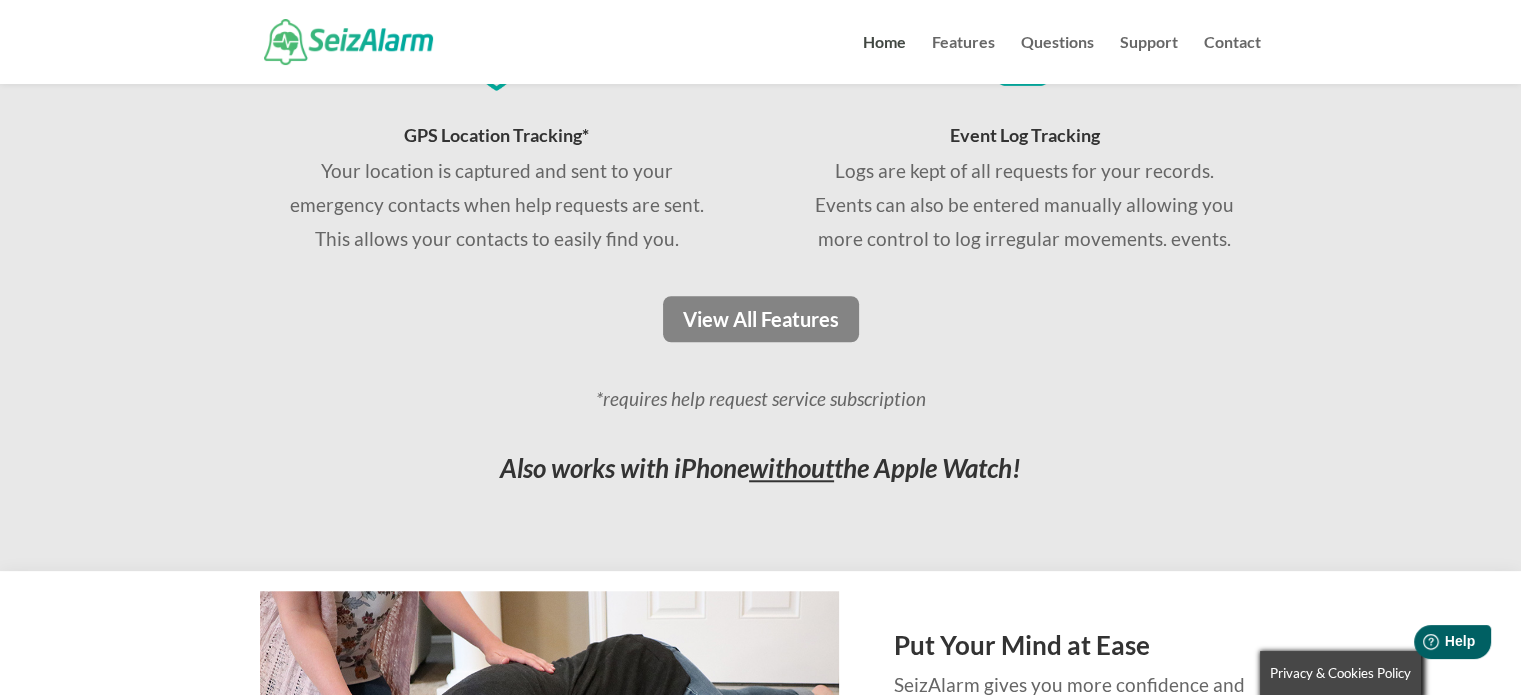 scroll, scrollTop: 1700, scrollLeft: 0, axis: vertical 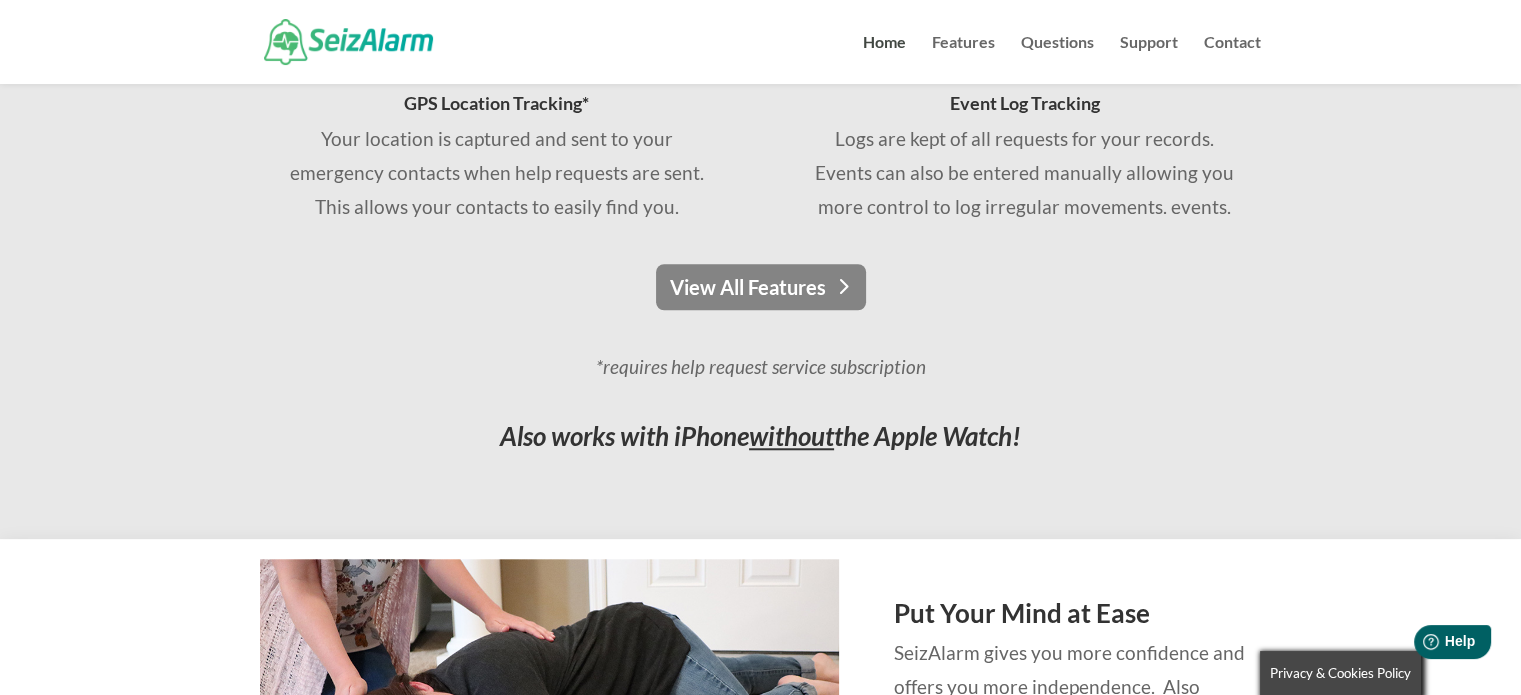 click on "View All Features" at bounding box center [761, 287] 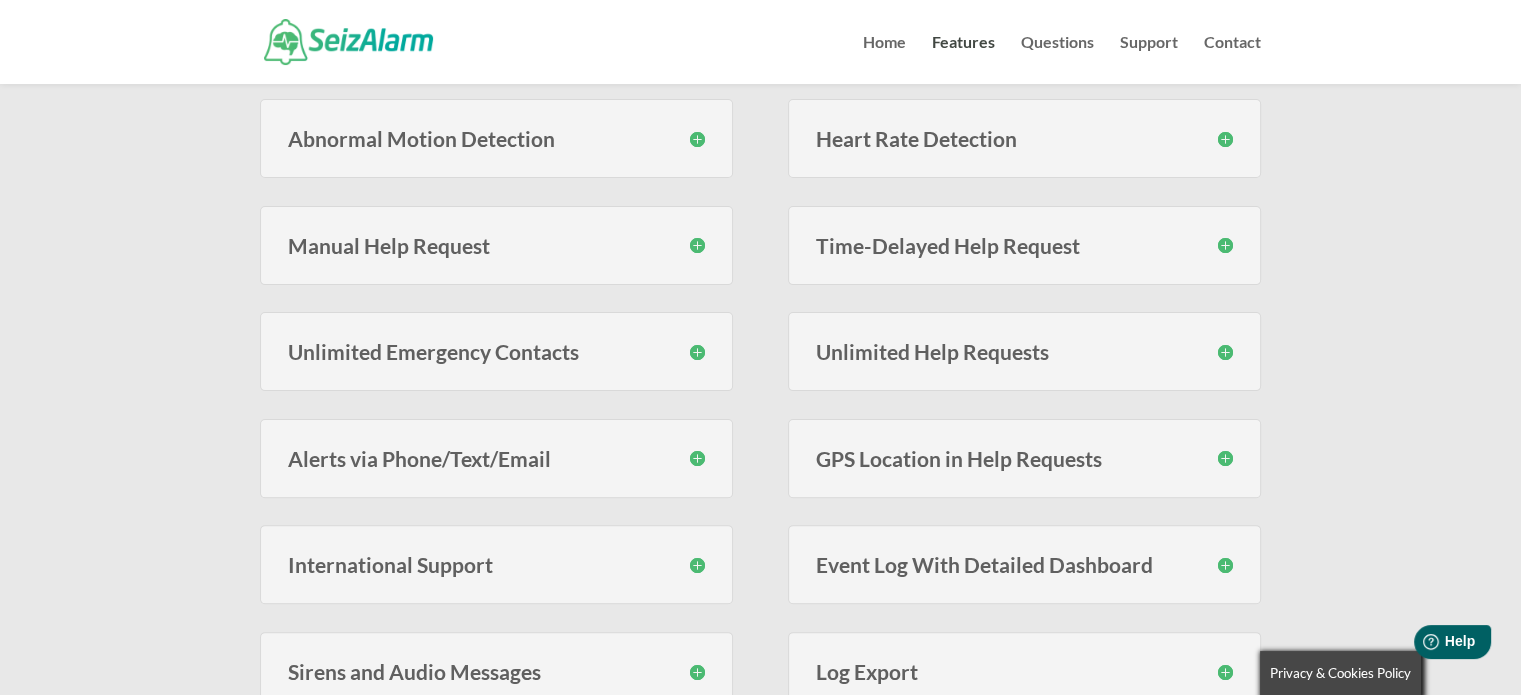 scroll, scrollTop: 400, scrollLeft: 0, axis: vertical 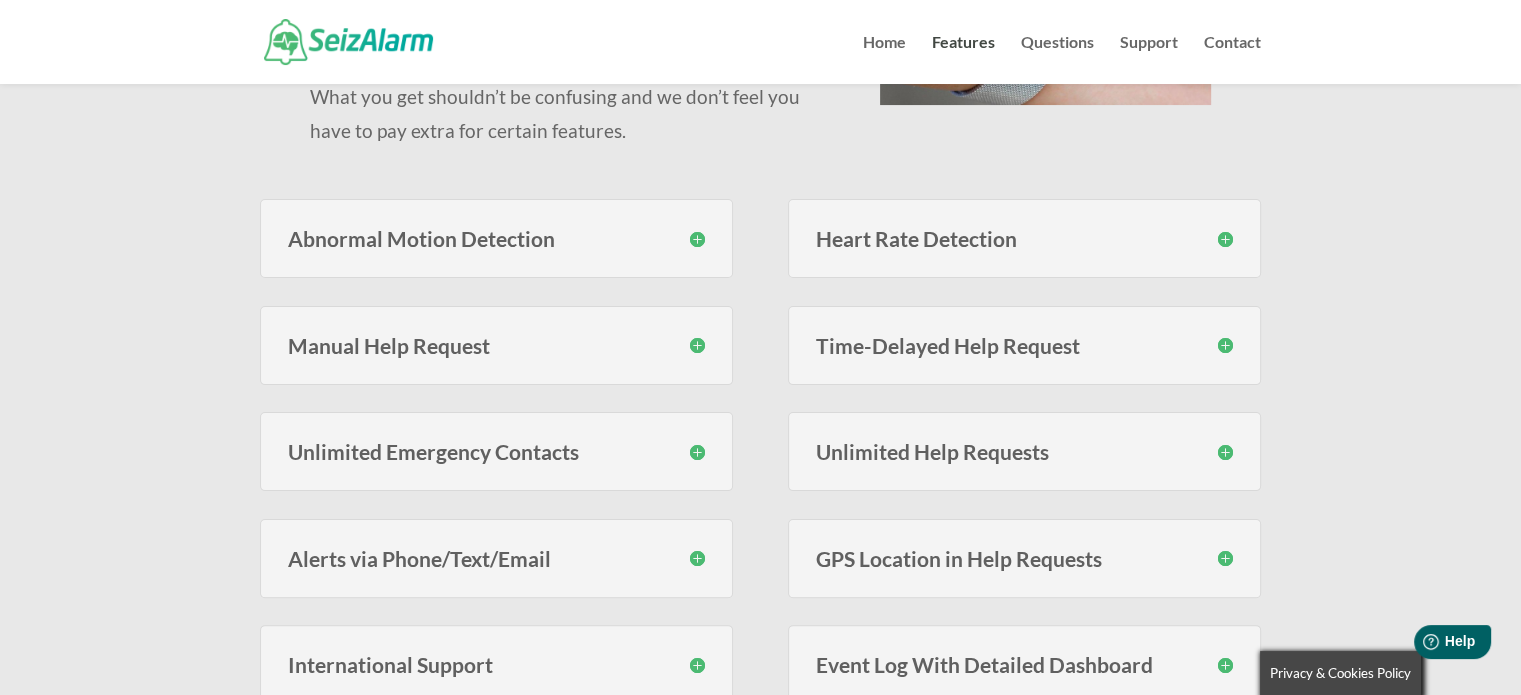 click on "Abnormal Motion Detection" at bounding box center (496, 238) 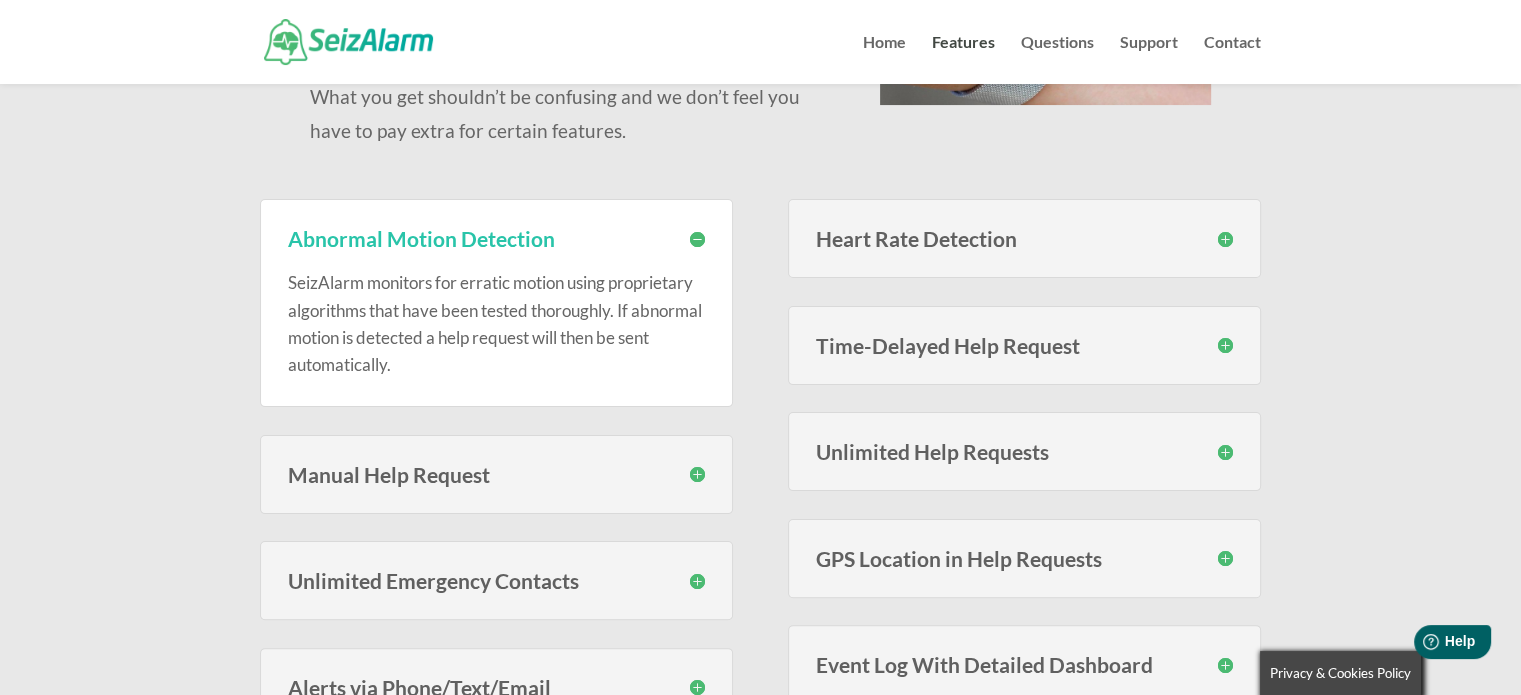 click on "Abnormal Motion Detection" at bounding box center (496, 238) 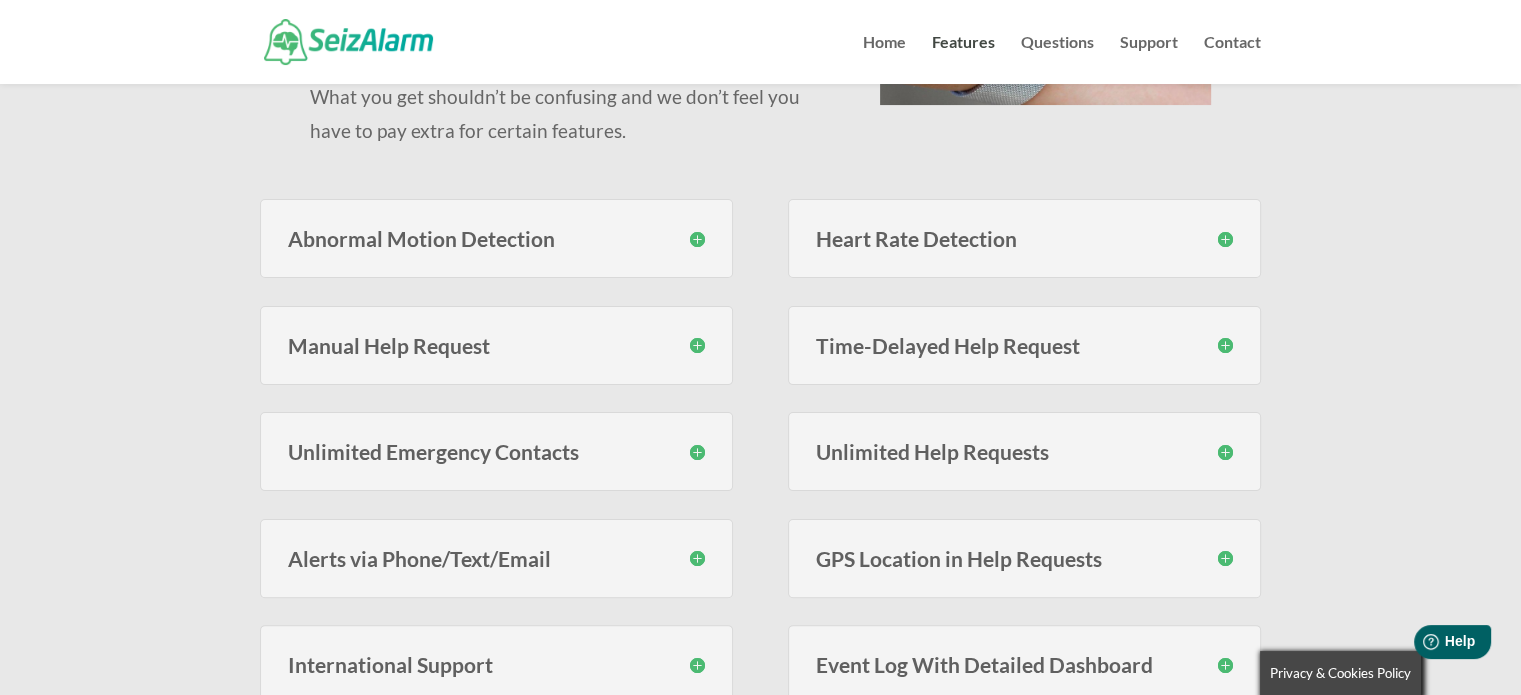 click on "Manual Help Request" at bounding box center (496, 345) 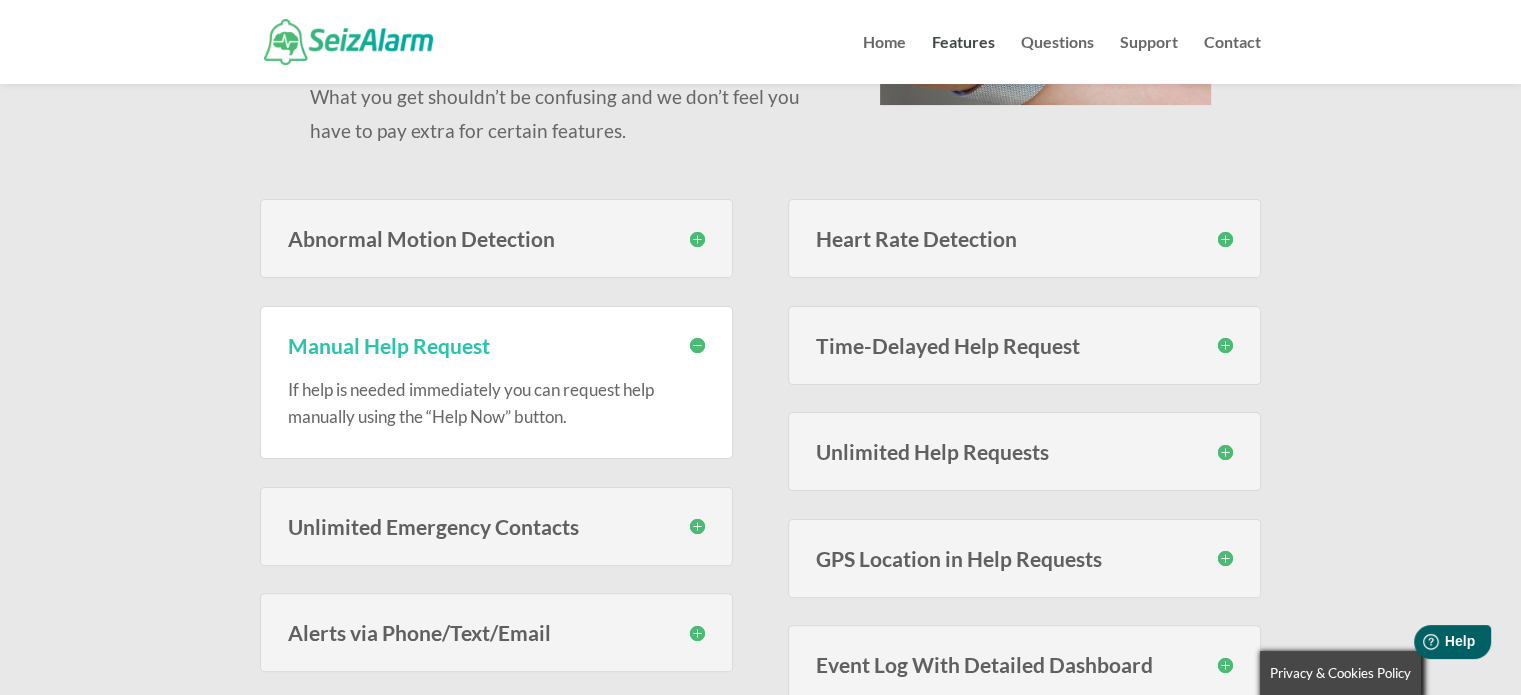 click on "Manual Help Request" at bounding box center (496, 345) 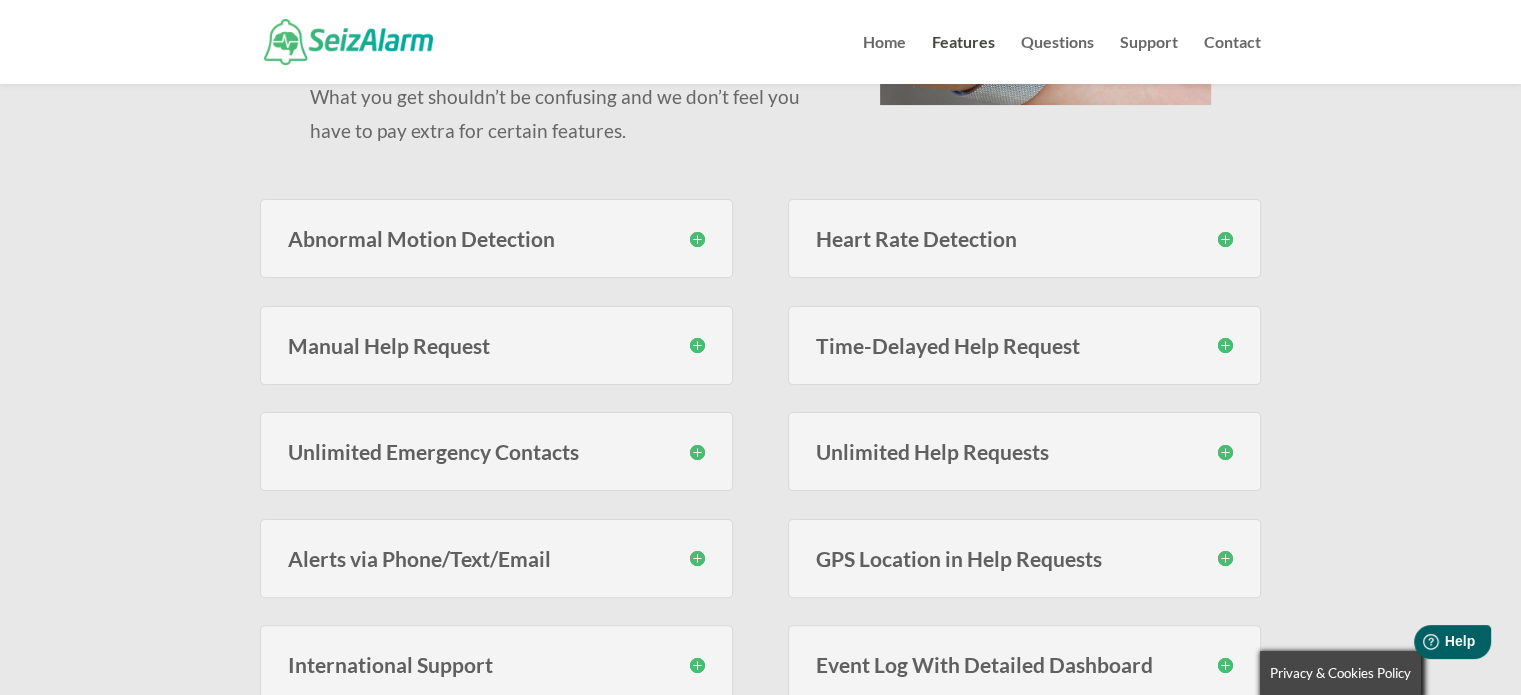 click on "Unlimited Emergency Contacts" at bounding box center (496, 451) 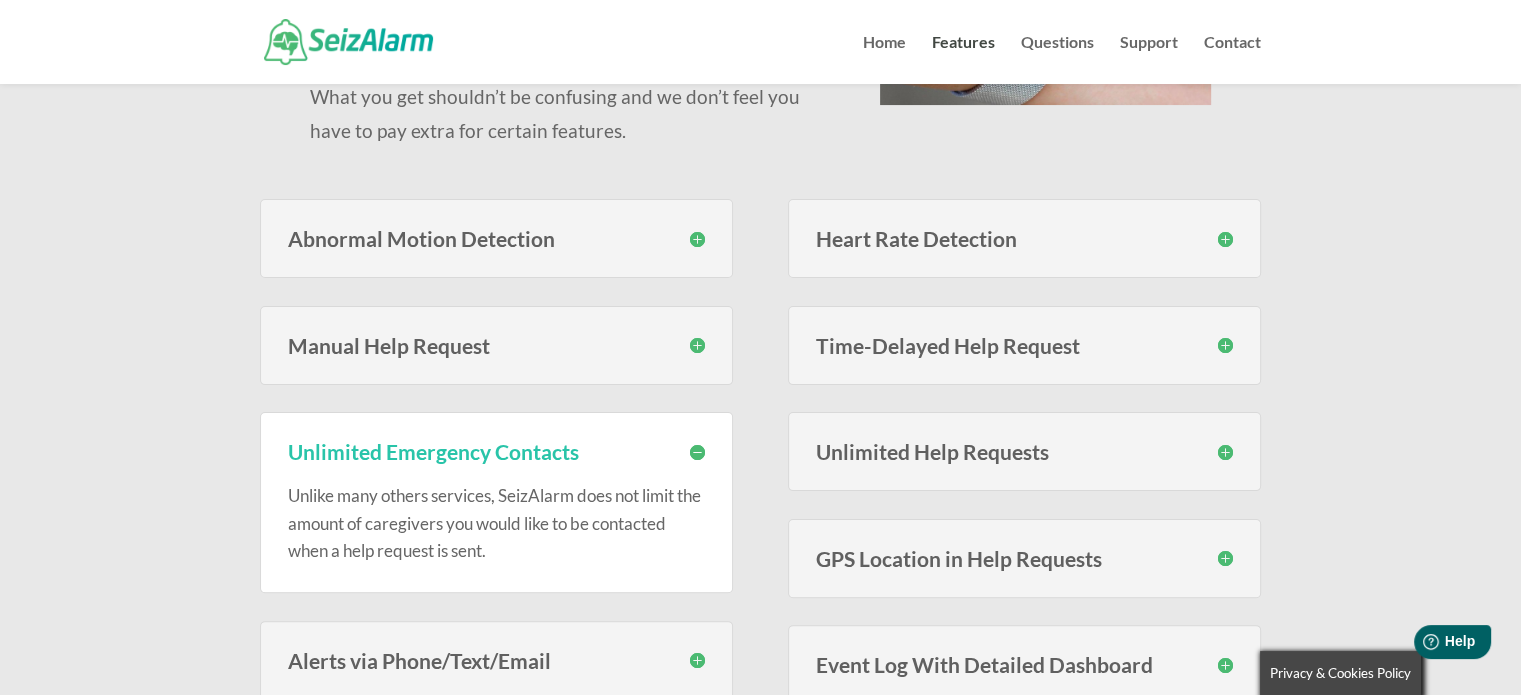 click on "Unlimited Emergency Contacts" at bounding box center [496, 451] 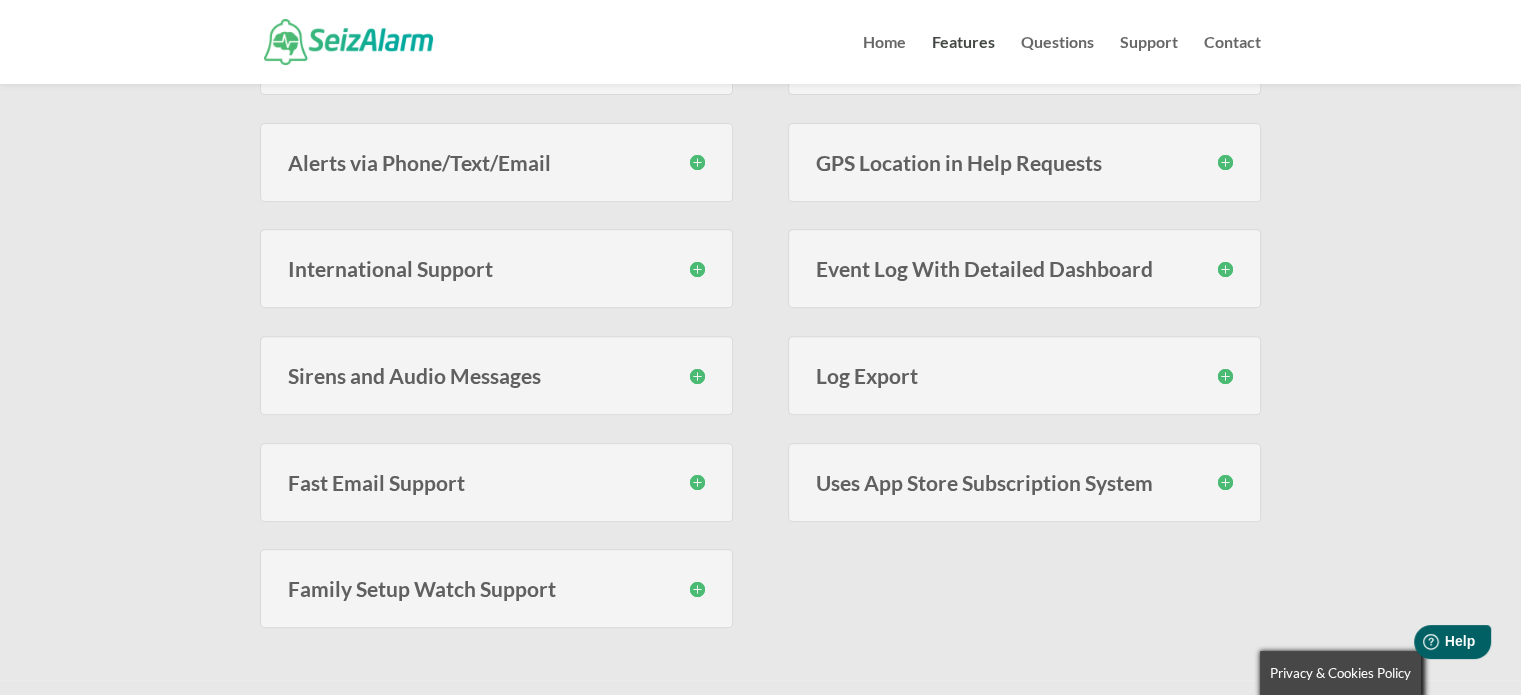 scroll, scrollTop: 800, scrollLeft: 0, axis: vertical 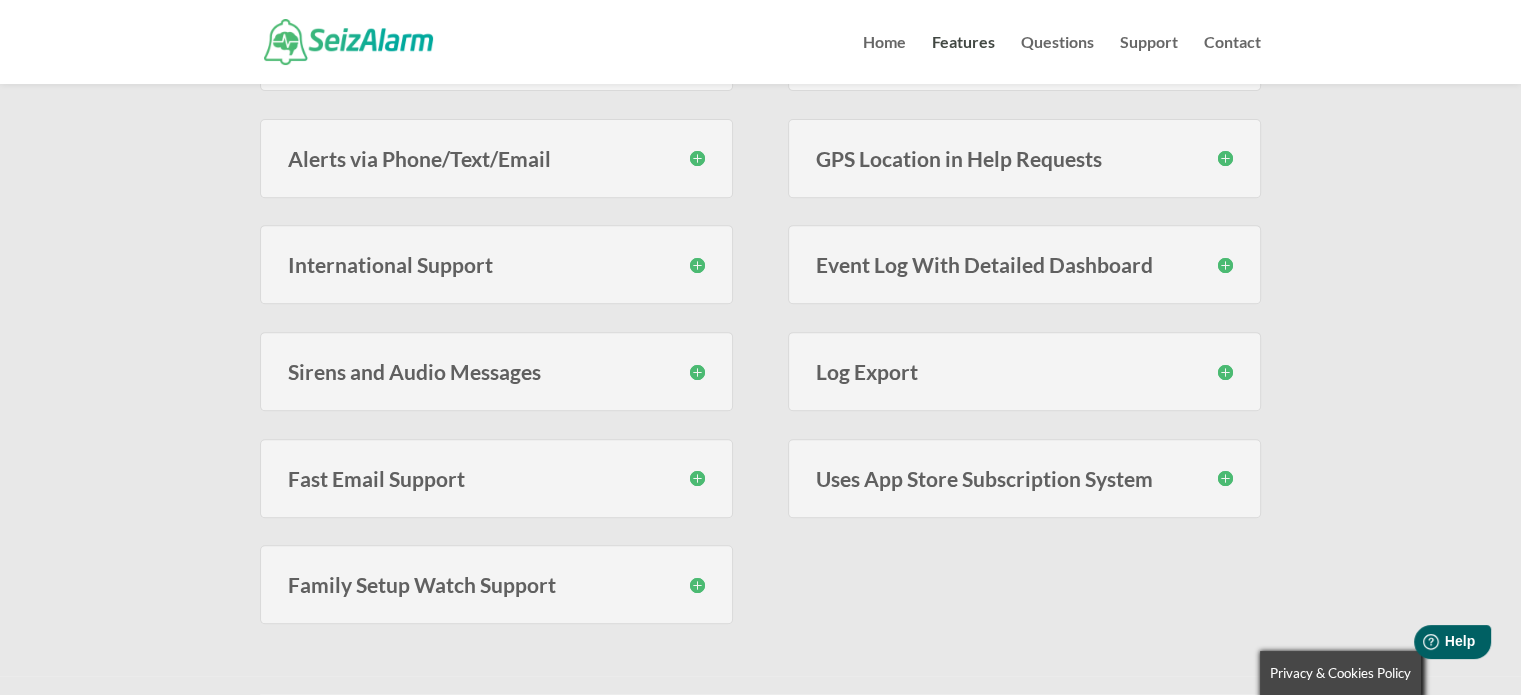 click on "Alerts via Phone/Text/Email" at bounding box center [496, 158] 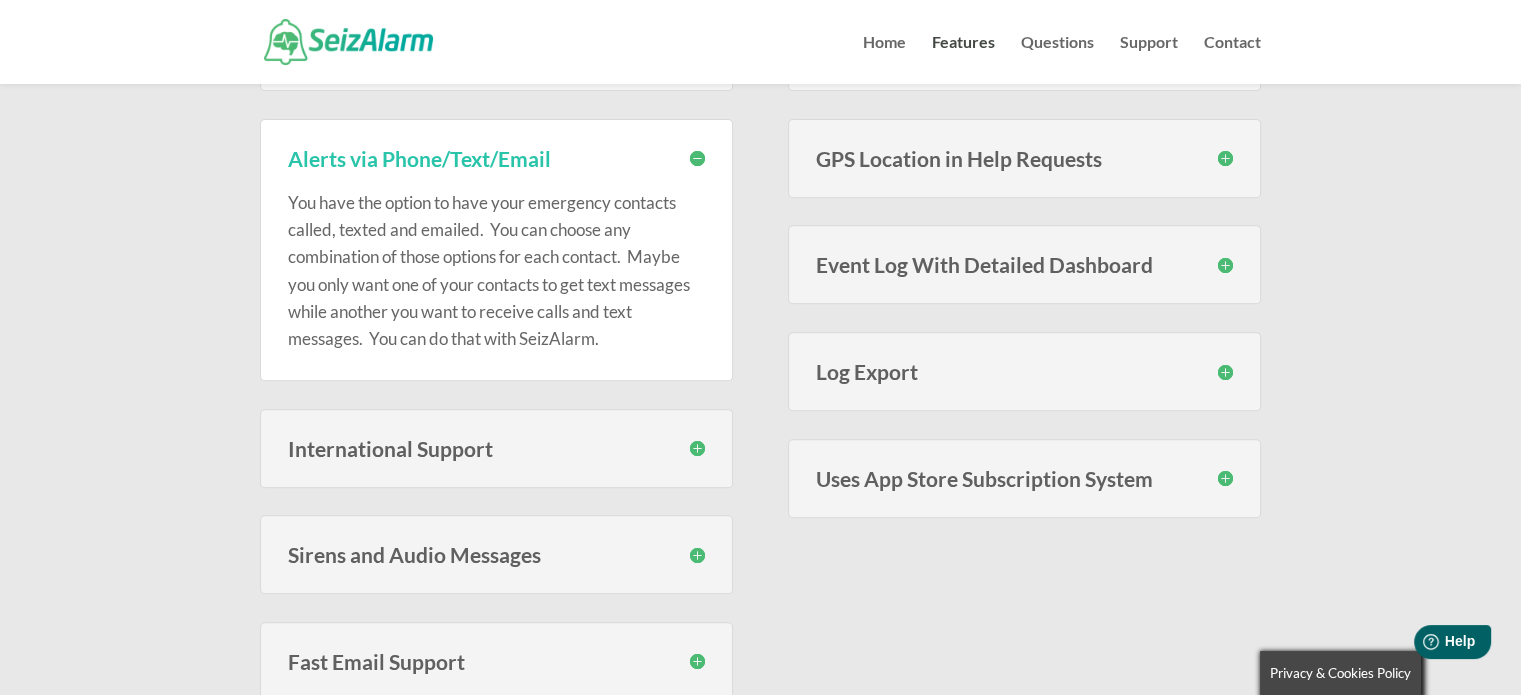 click on "Alerts via Phone/Text/Email" at bounding box center (496, 158) 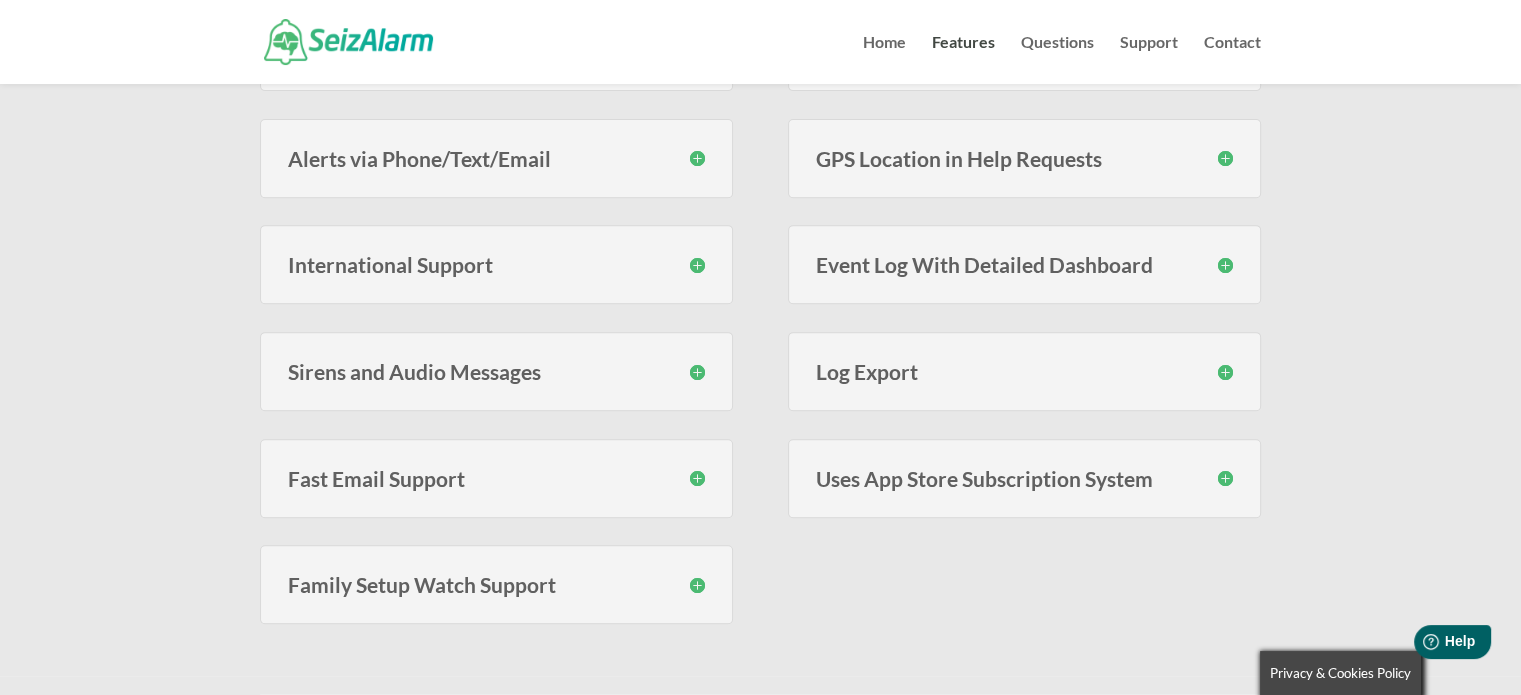 click on "International Support" at bounding box center (496, 264) 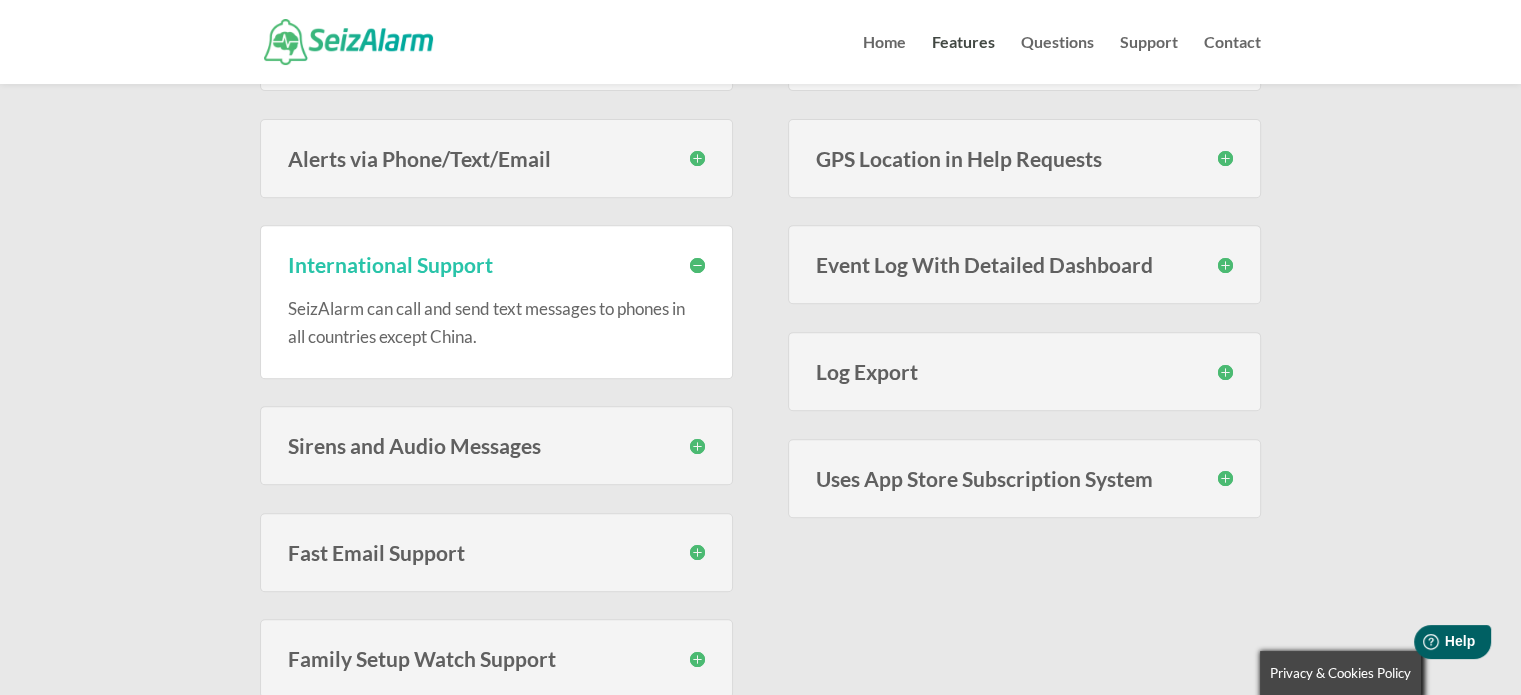 click on "International Support" at bounding box center (496, 264) 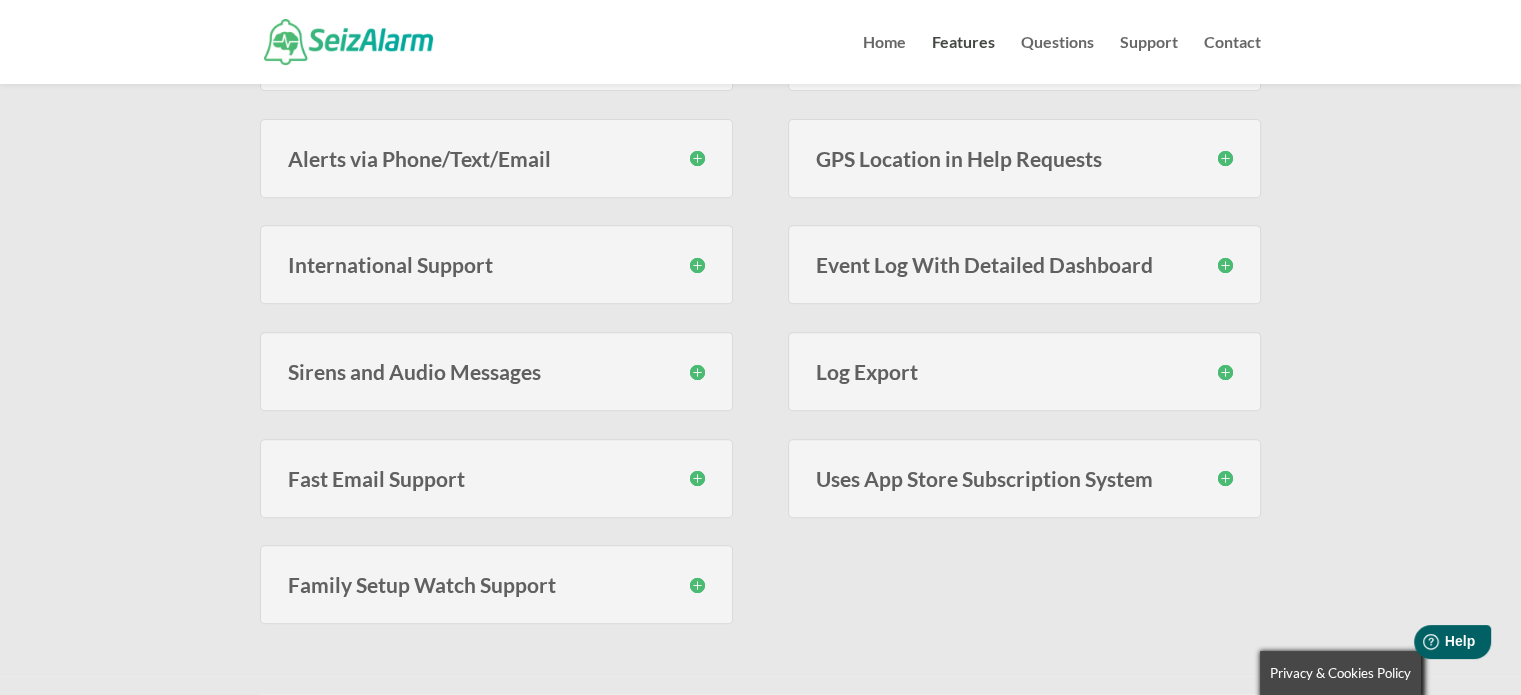 click on "Sirens and Audio Messages" at bounding box center [496, 371] 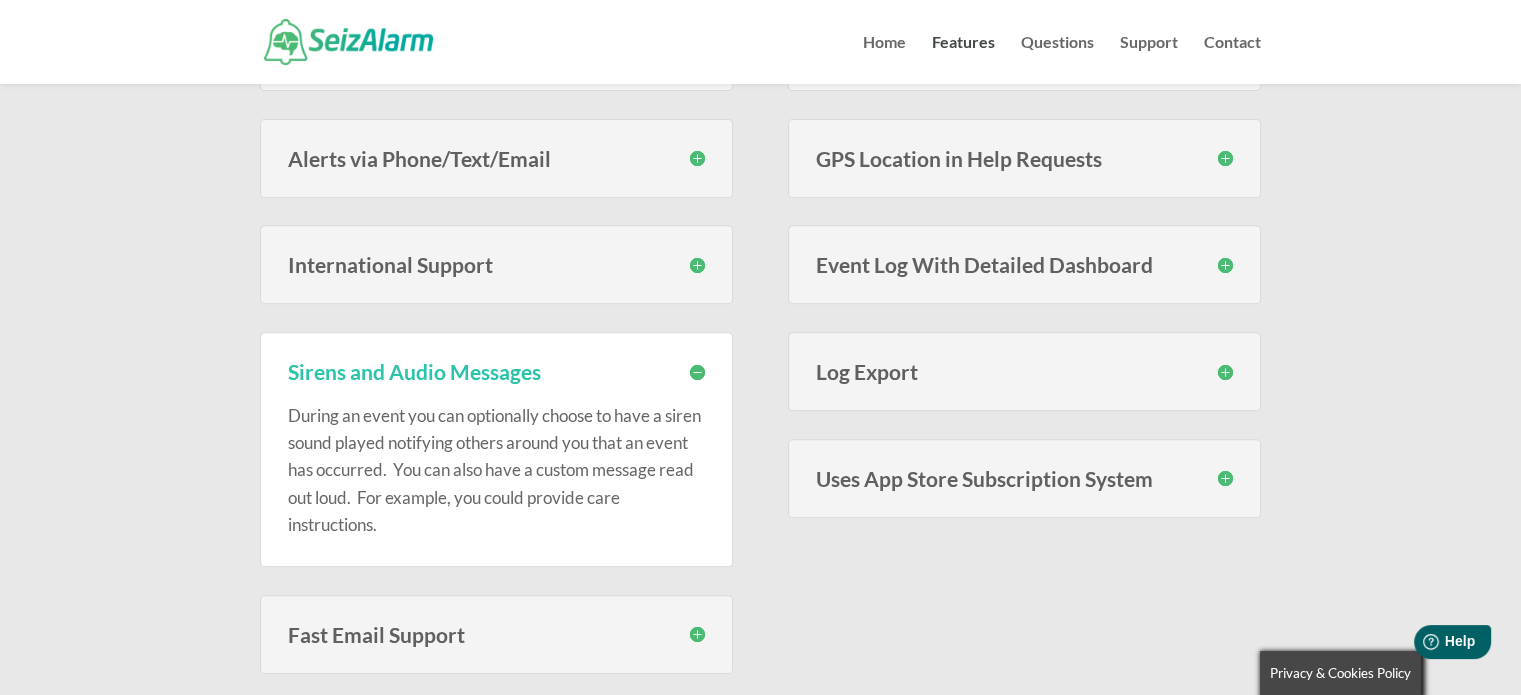 click on "Sirens and Audio Messages" at bounding box center (496, 371) 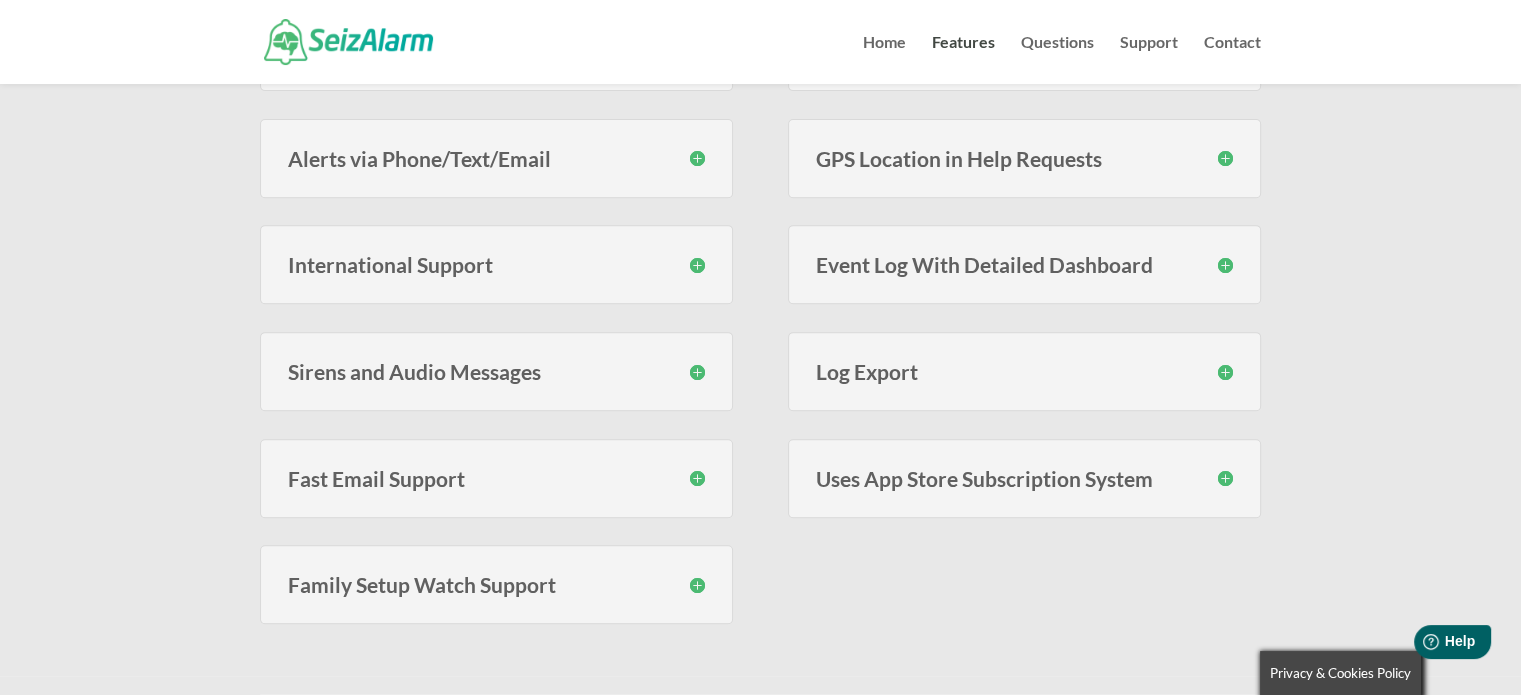 click on "Fast Email Support" at bounding box center [496, 478] 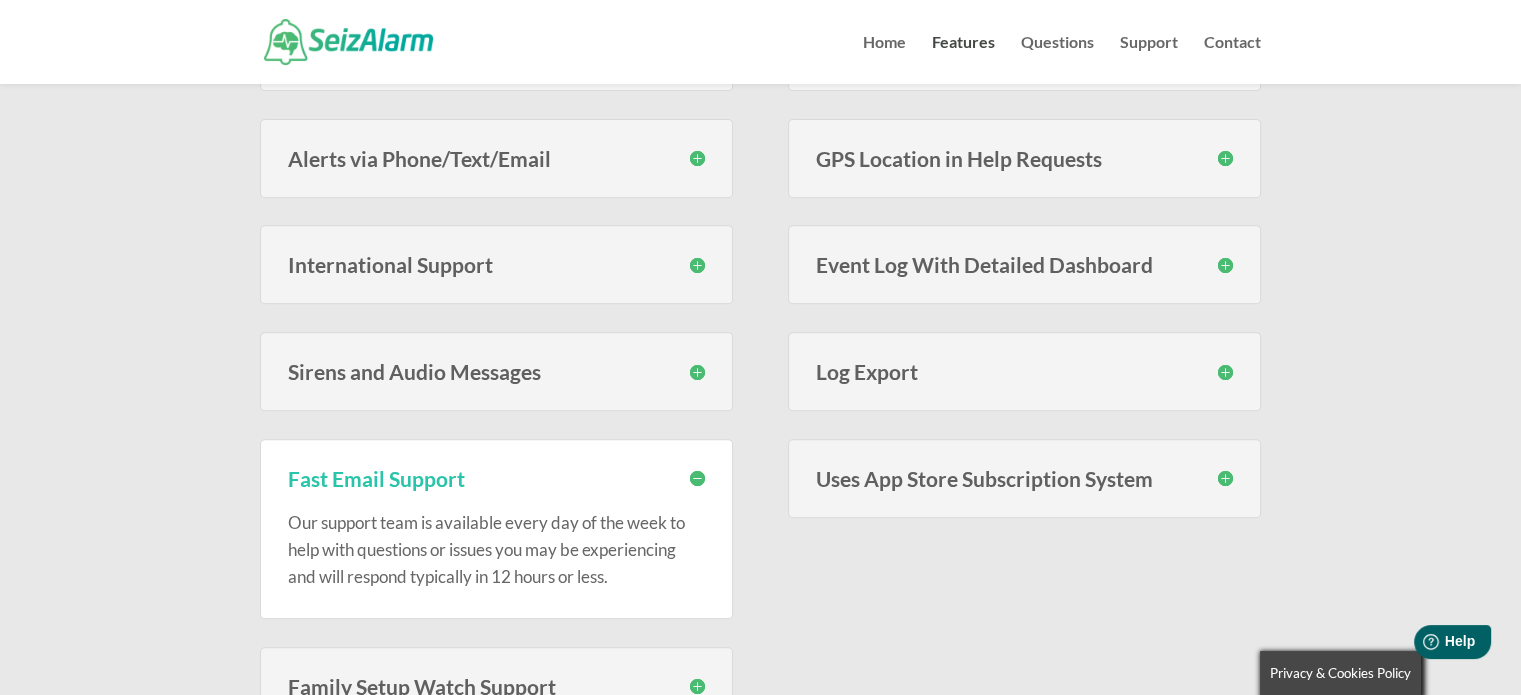 click on "Fast Email Support" at bounding box center [496, 478] 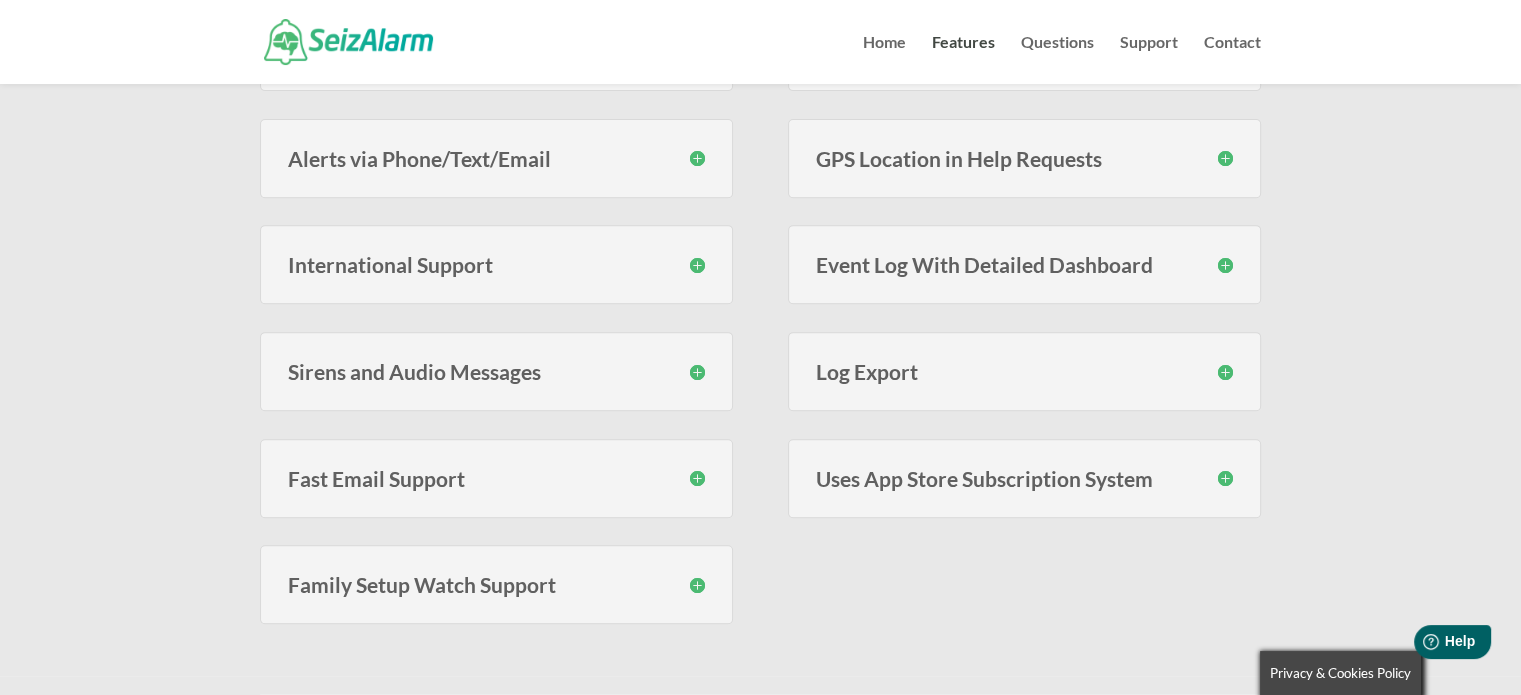 click on "Family Setup Watch Support" at bounding box center [496, 584] 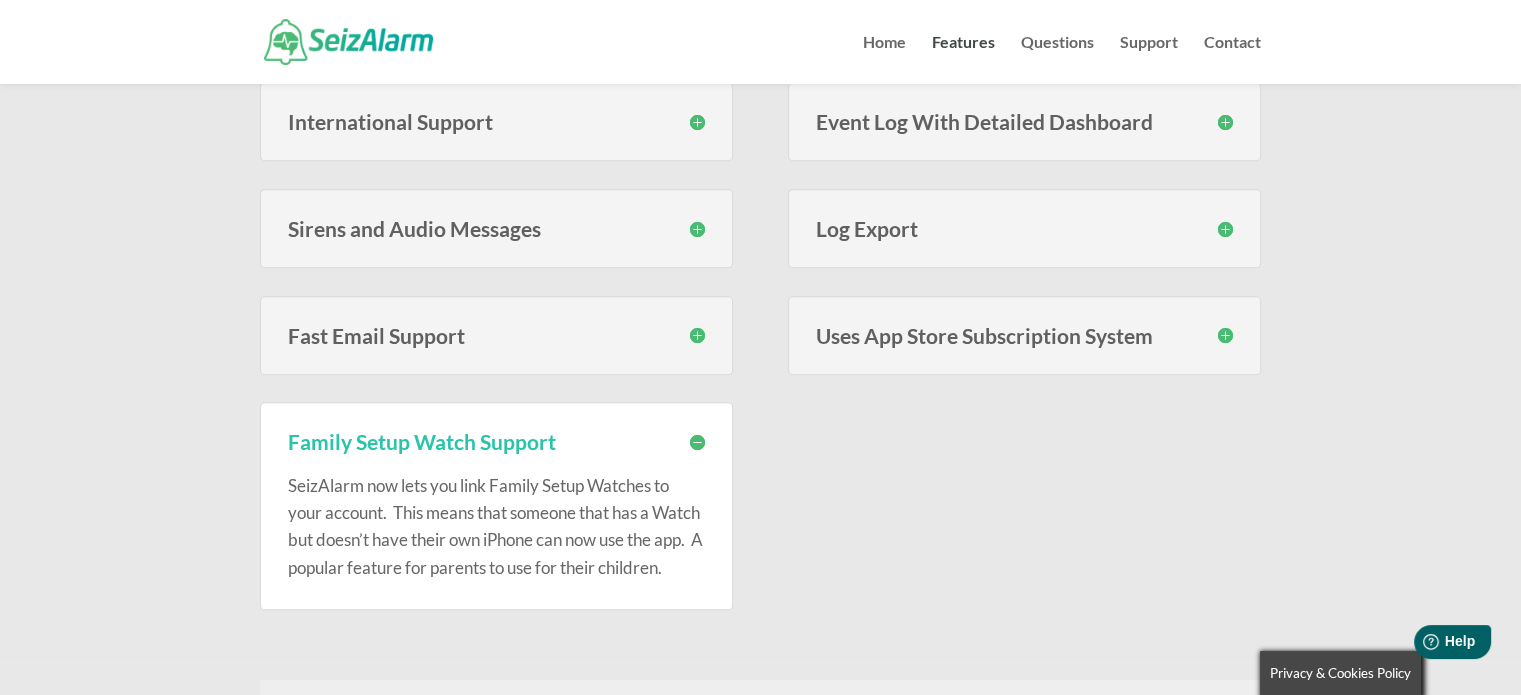 scroll, scrollTop: 1000, scrollLeft: 0, axis: vertical 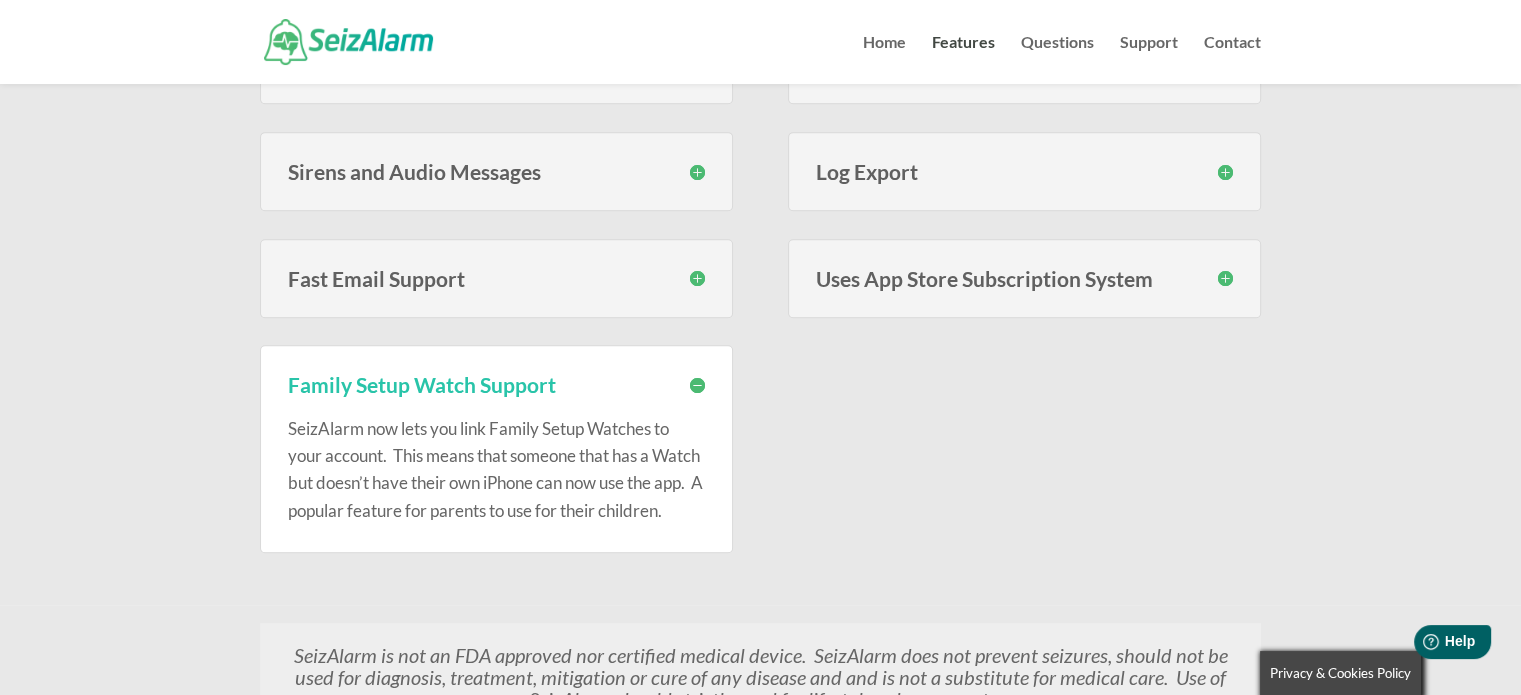 click on "Family Setup Watch Support" at bounding box center [496, 384] 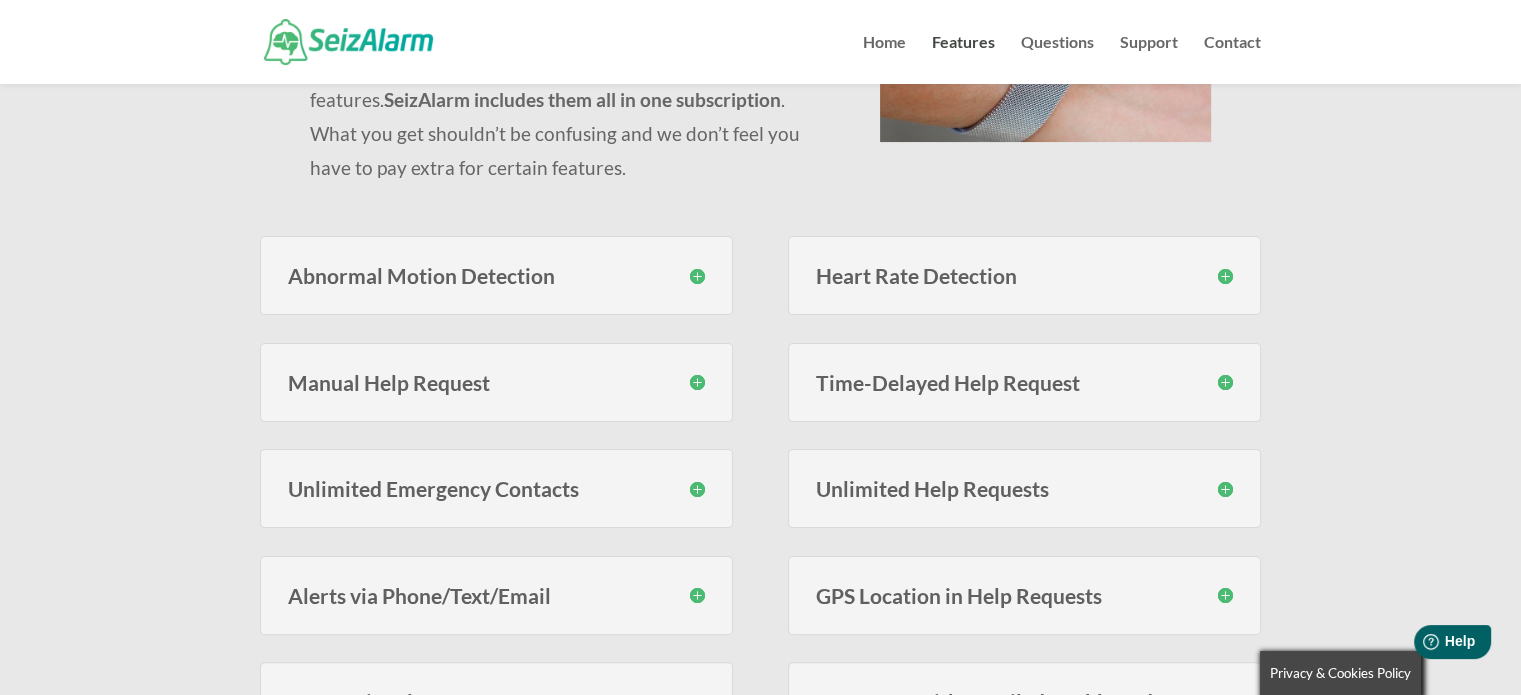 scroll, scrollTop: 300, scrollLeft: 0, axis: vertical 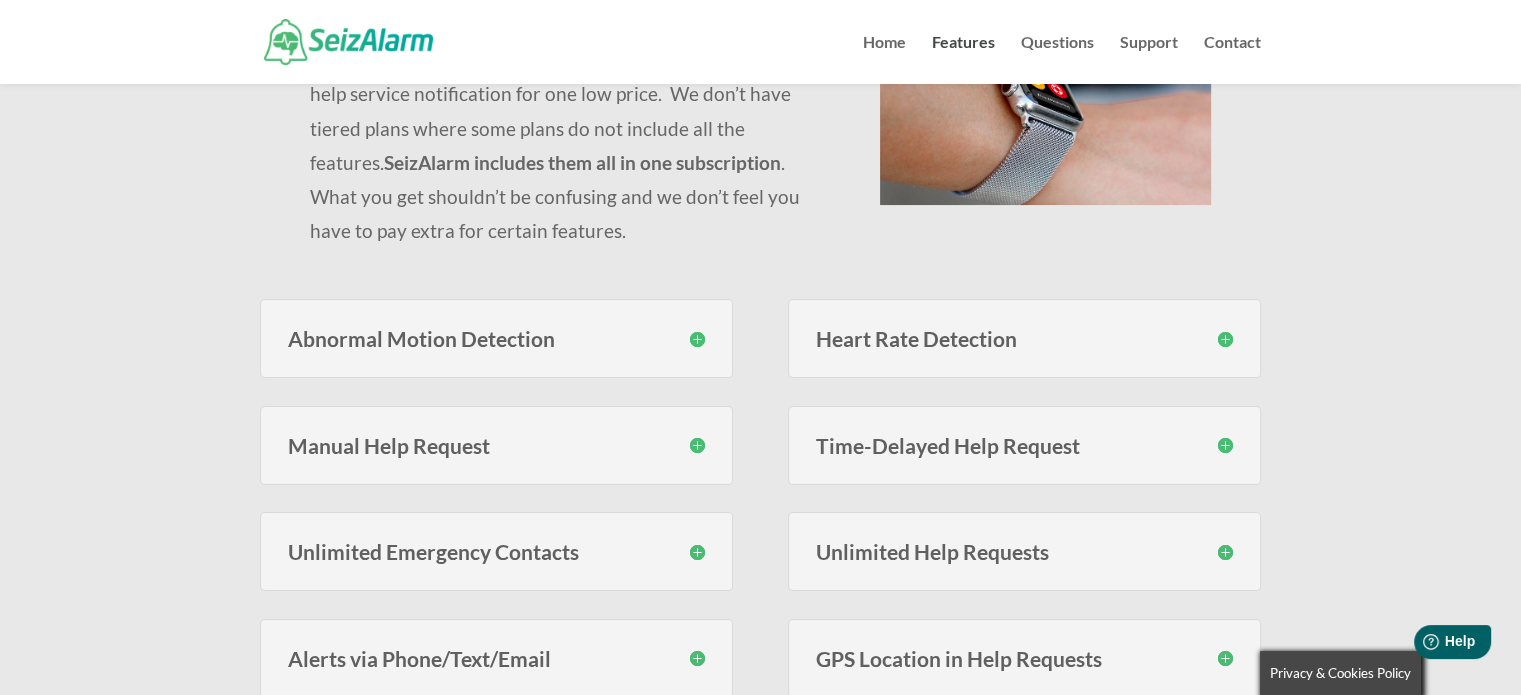 click on "Heart Rate Detection" at bounding box center [1024, 338] 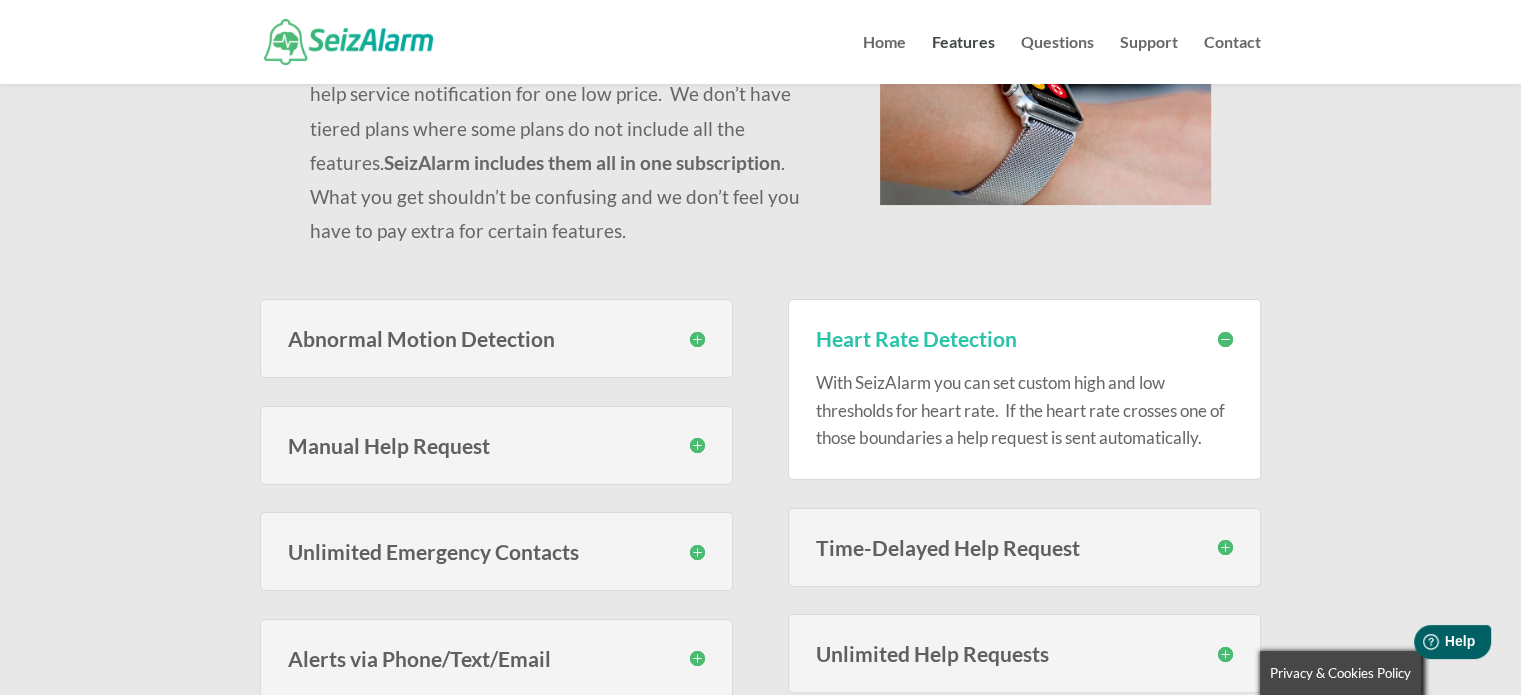 click on "Heart Rate Detection" at bounding box center [1024, 338] 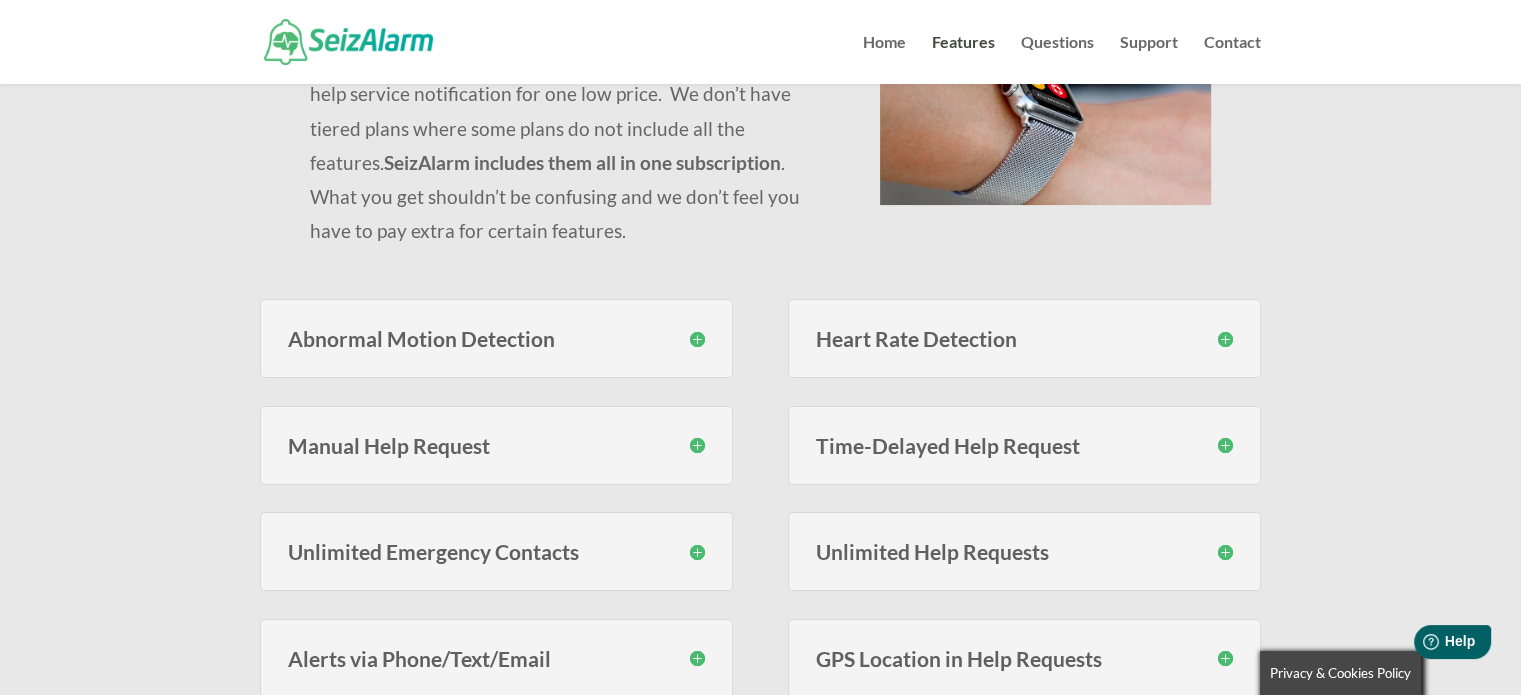click on "Time-Delayed Help Request" at bounding box center (1024, 445) 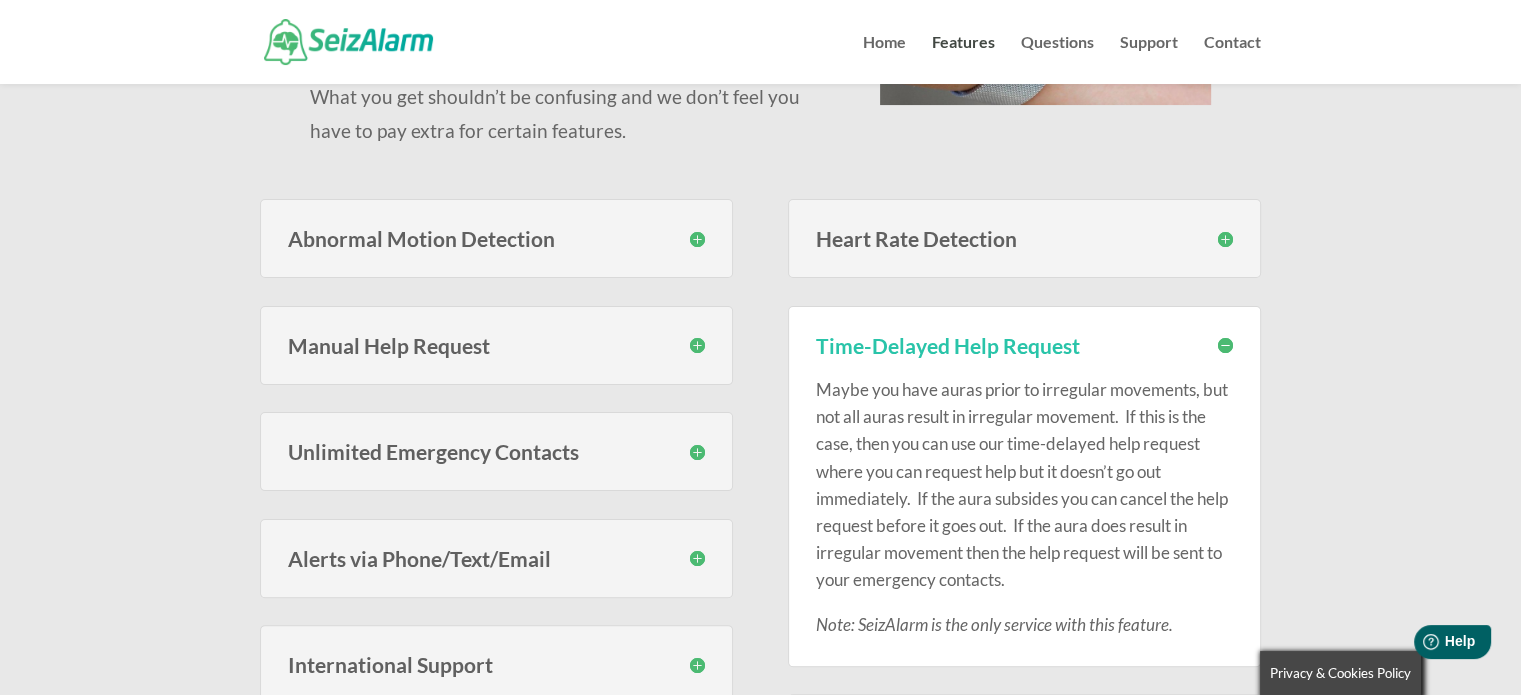 scroll, scrollTop: 500, scrollLeft: 0, axis: vertical 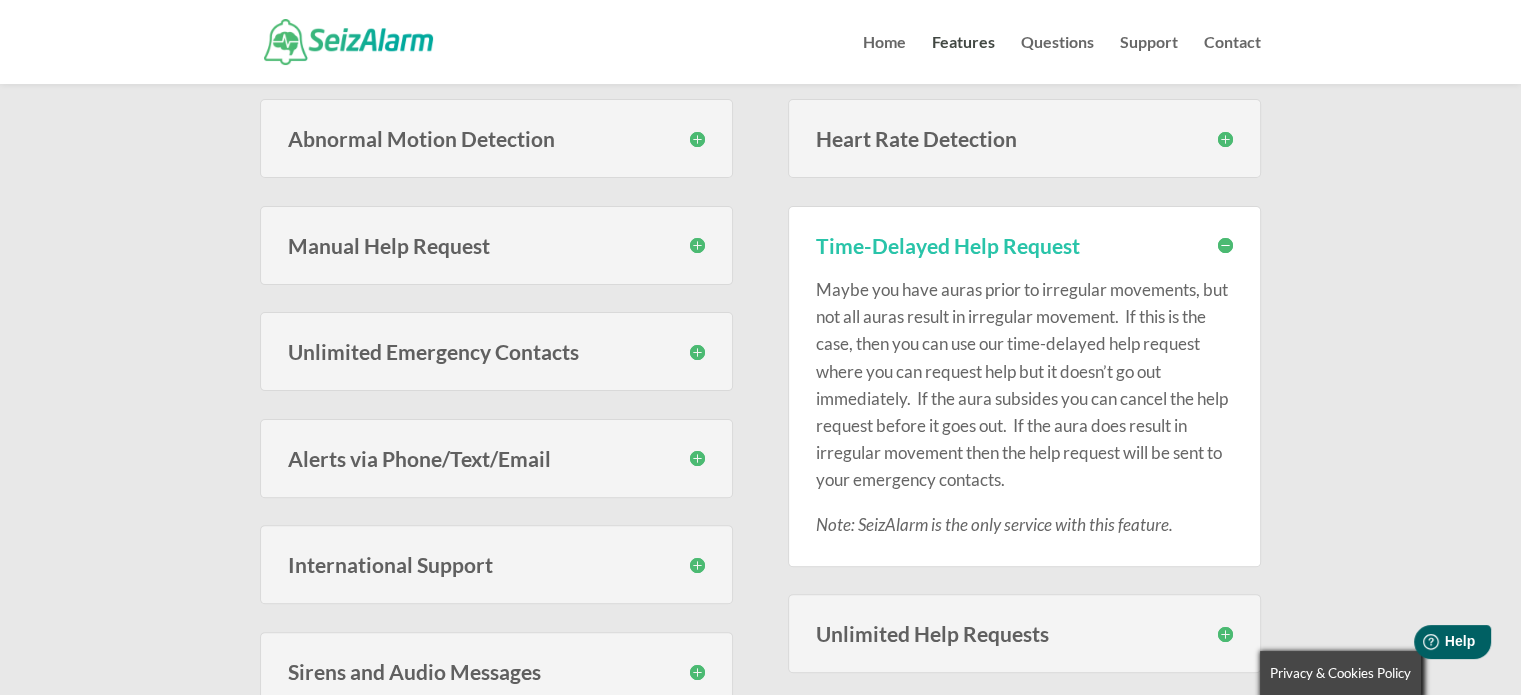 click on "Time-Delayed Help Request" at bounding box center (1024, 245) 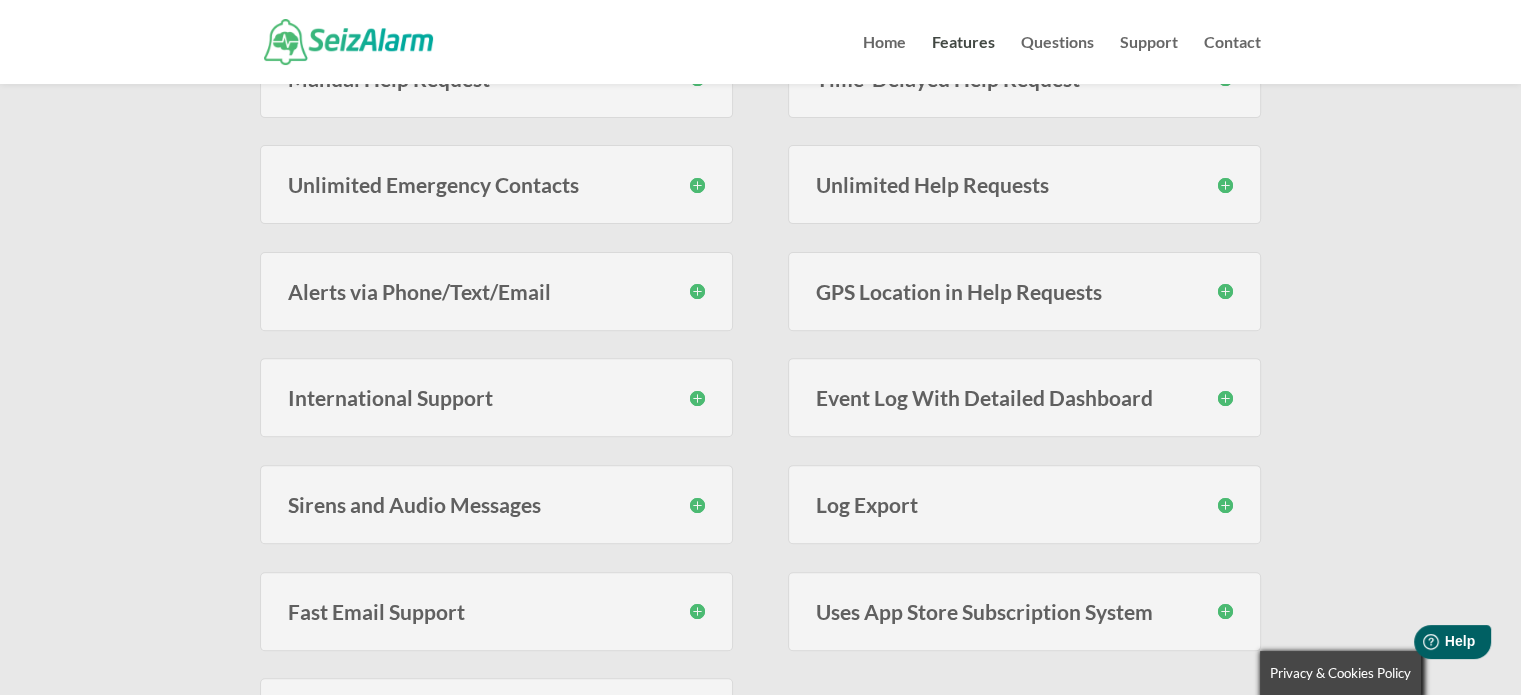 scroll, scrollTop: 700, scrollLeft: 0, axis: vertical 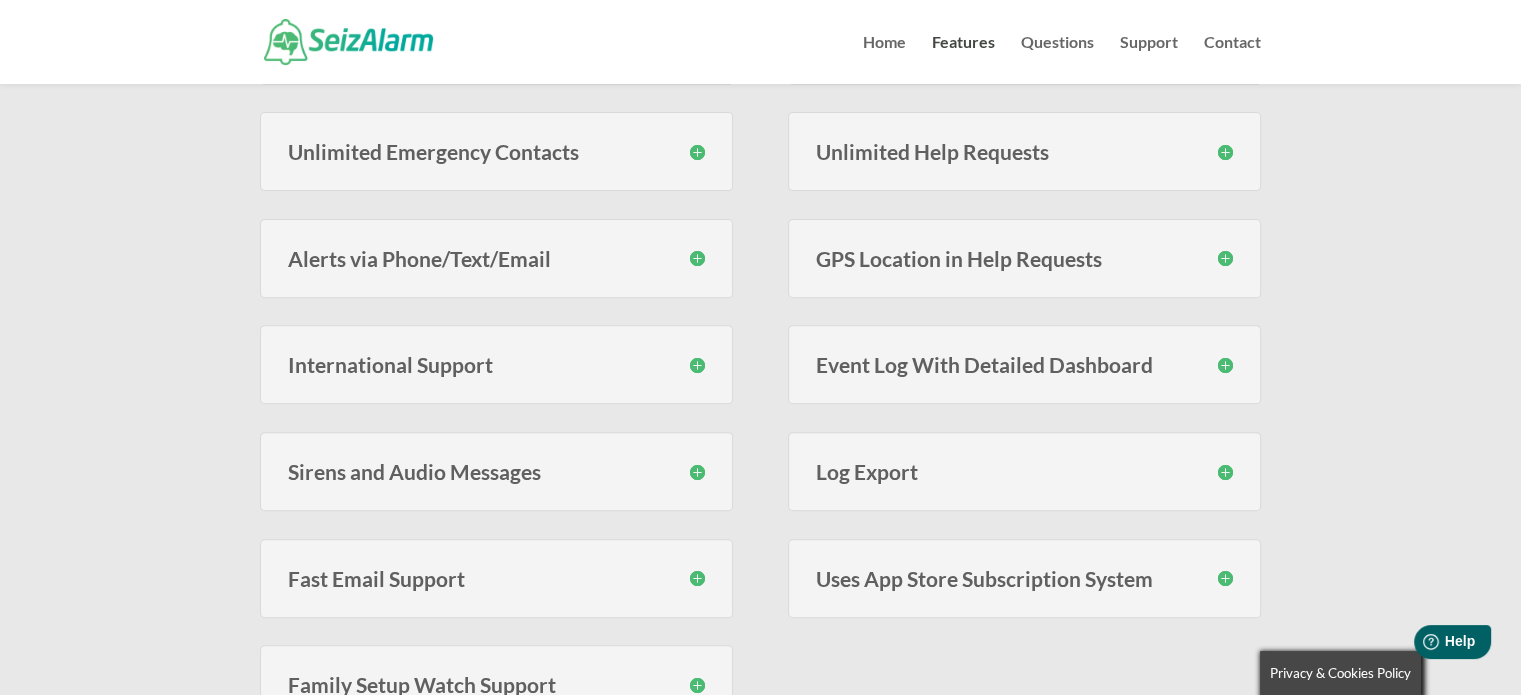 click on "Unlimited Help Requests" at bounding box center [1024, 151] 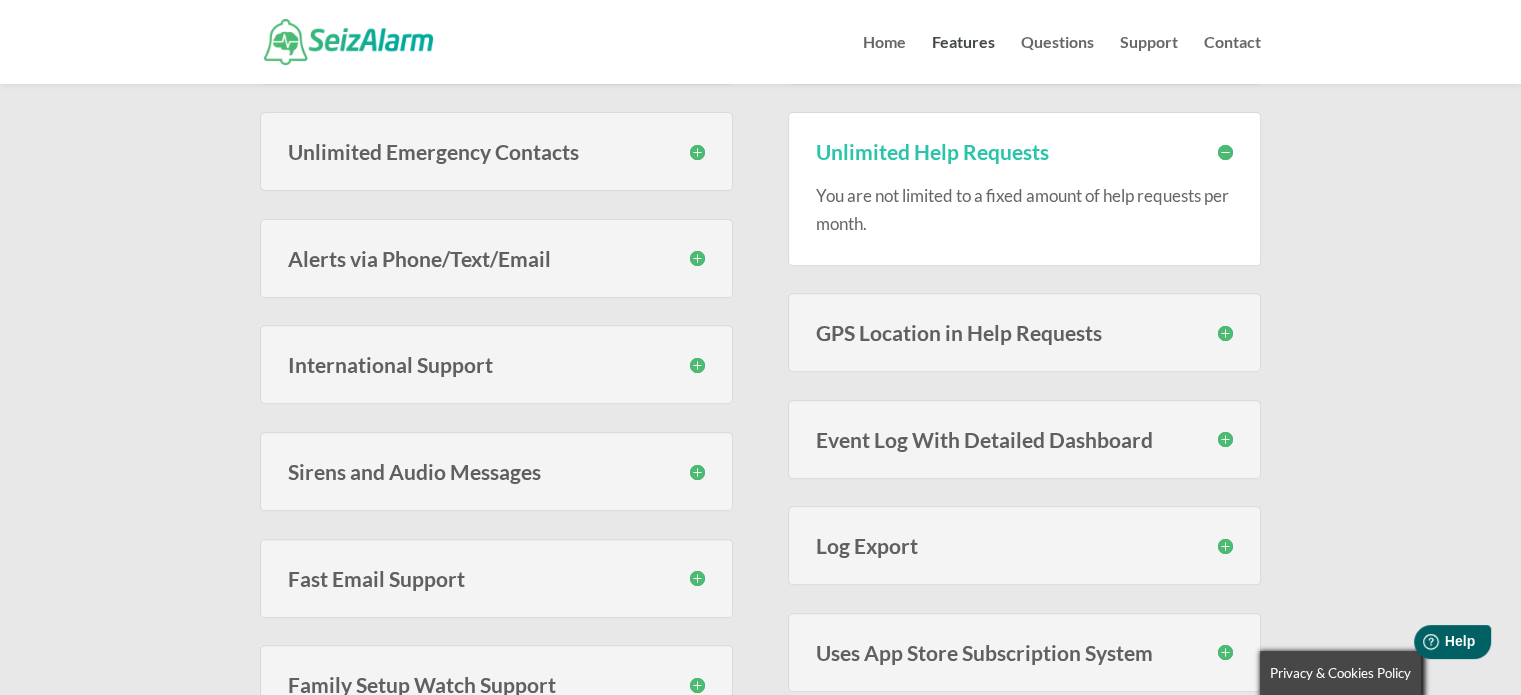 click on "Unlimited Help Requests" at bounding box center (1024, 151) 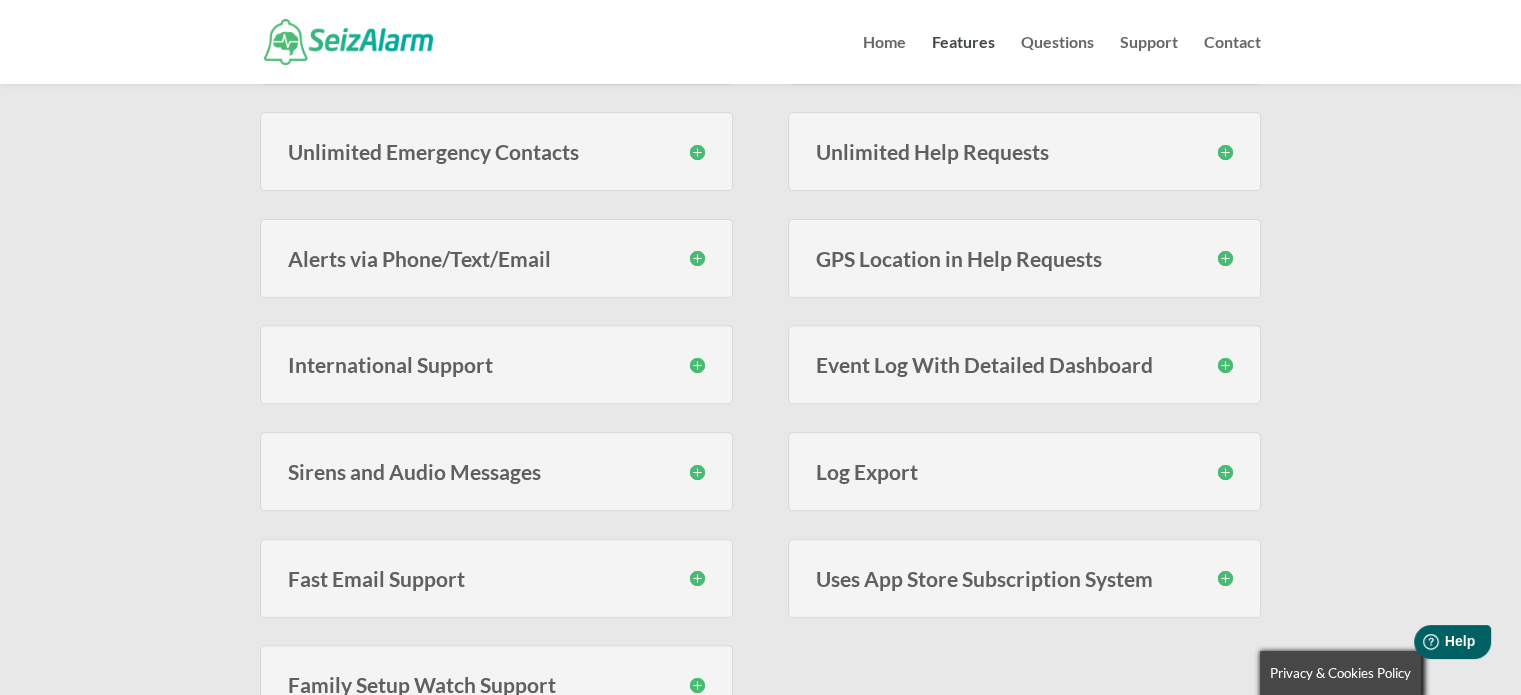 click on "GPS Location in Help Requests" at bounding box center (1024, 258) 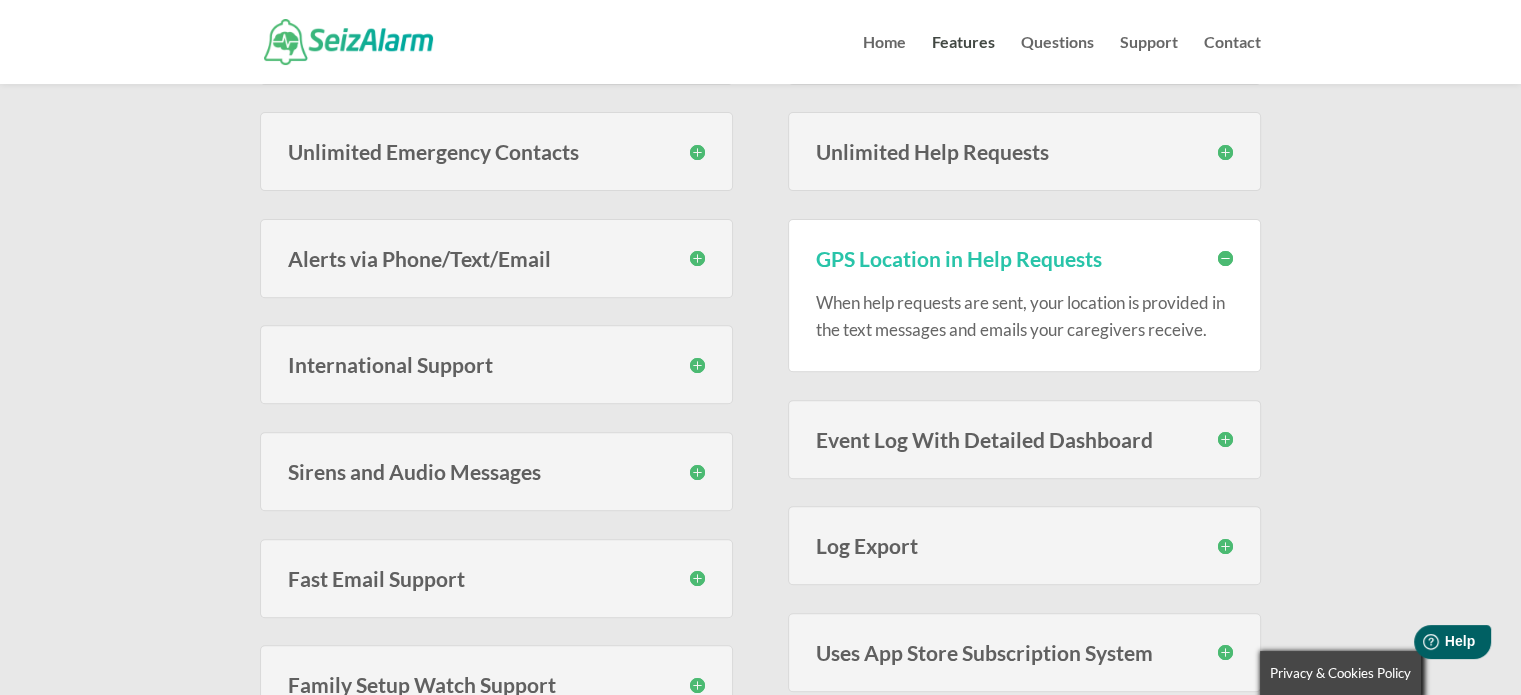 click on "GPS Location in Help Requests" at bounding box center [1024, 258] 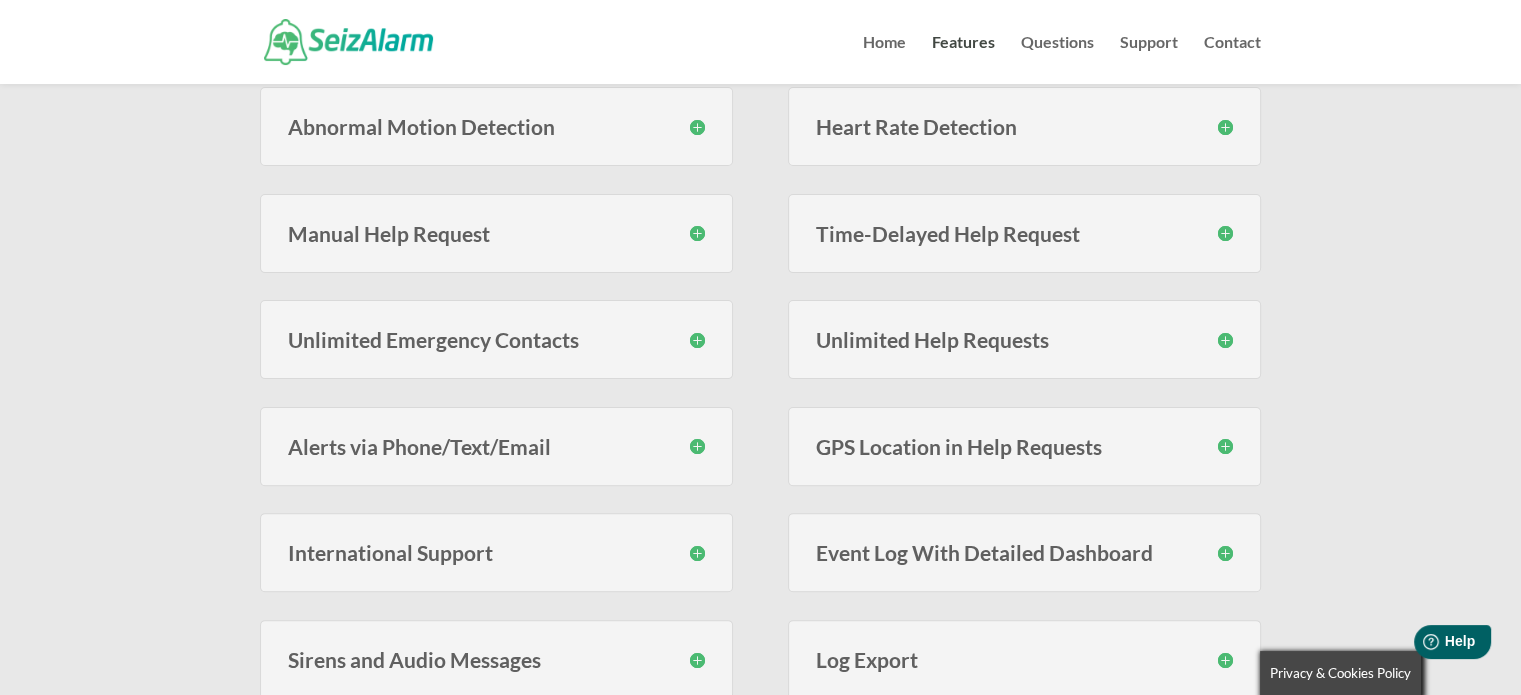 scroll, scrollTop: 500, scrollLeft: 0, axis: vertical 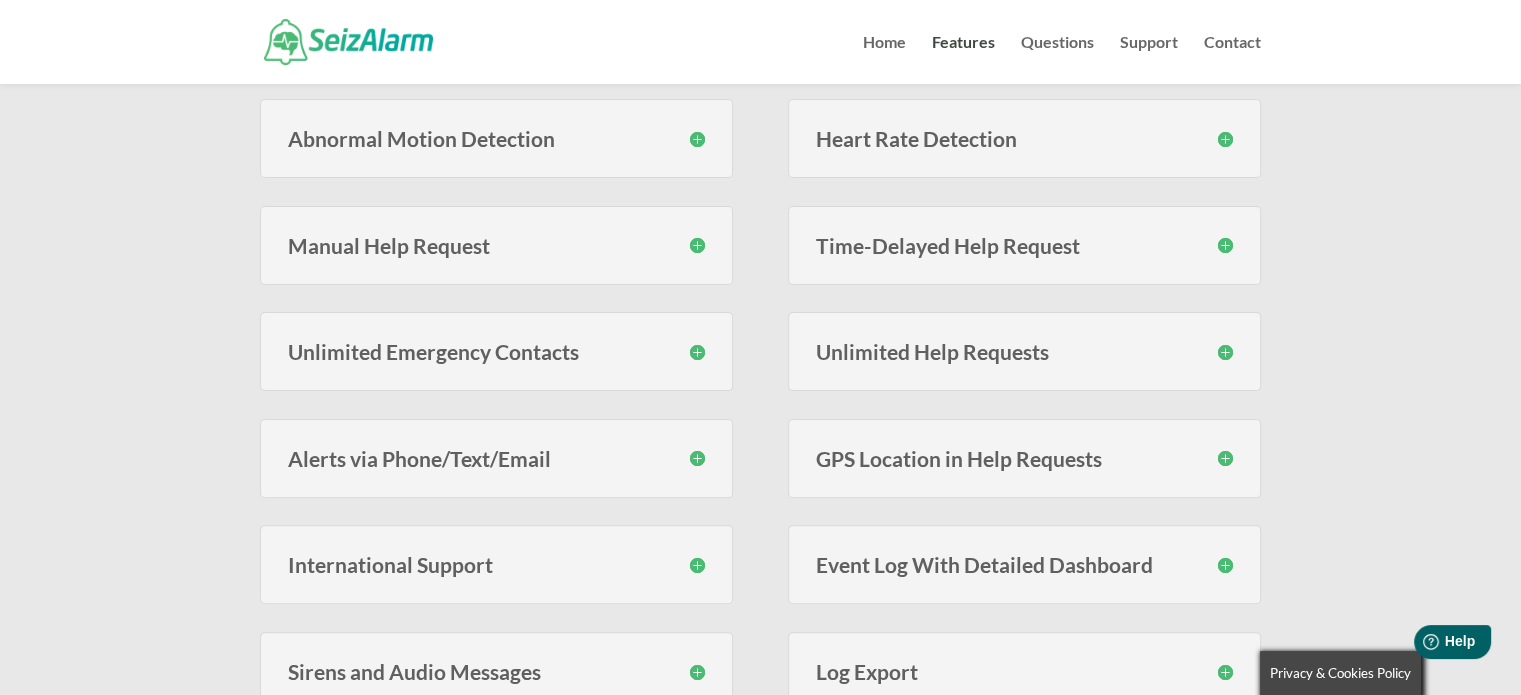 click on "Abnormal Motion Detection" at bounding box center (496, 138) 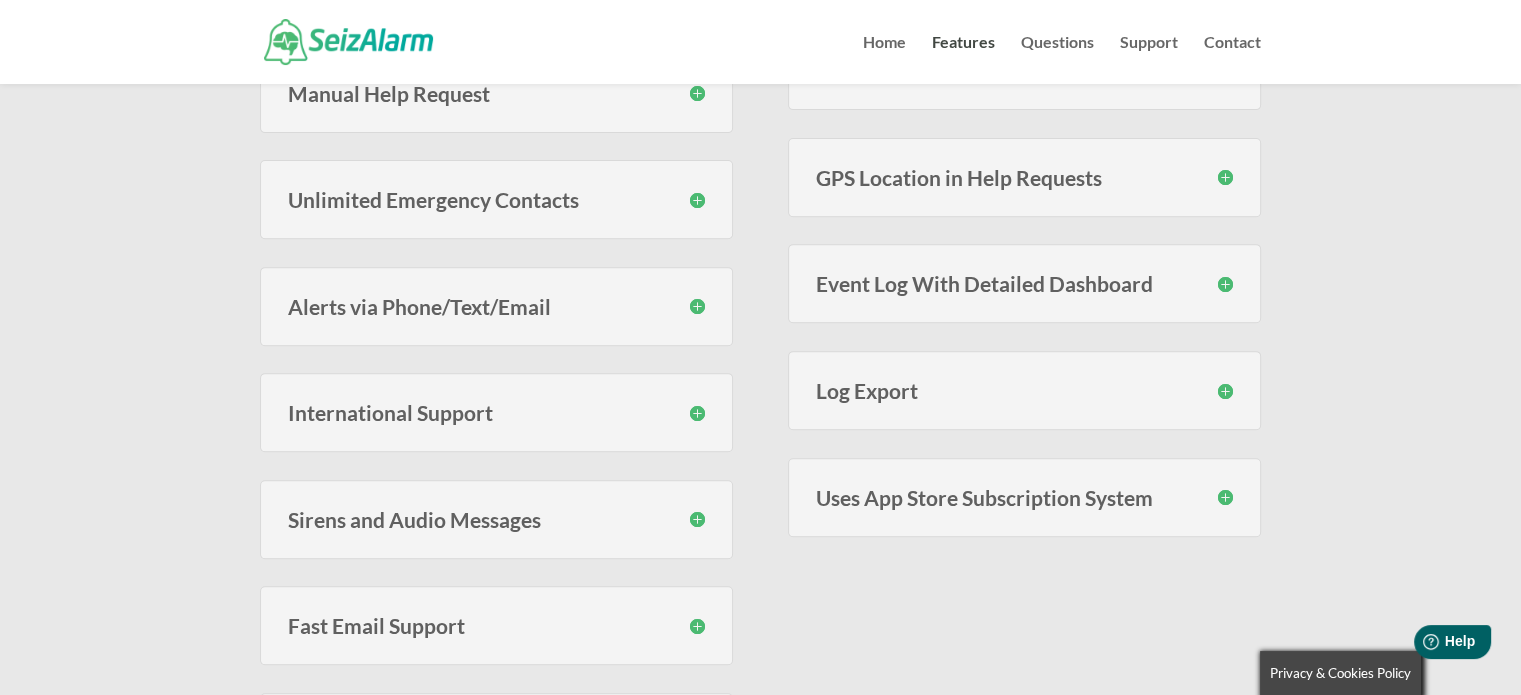 scroll, scrollTop: 800, scrollLeft: 0, axis: vertical 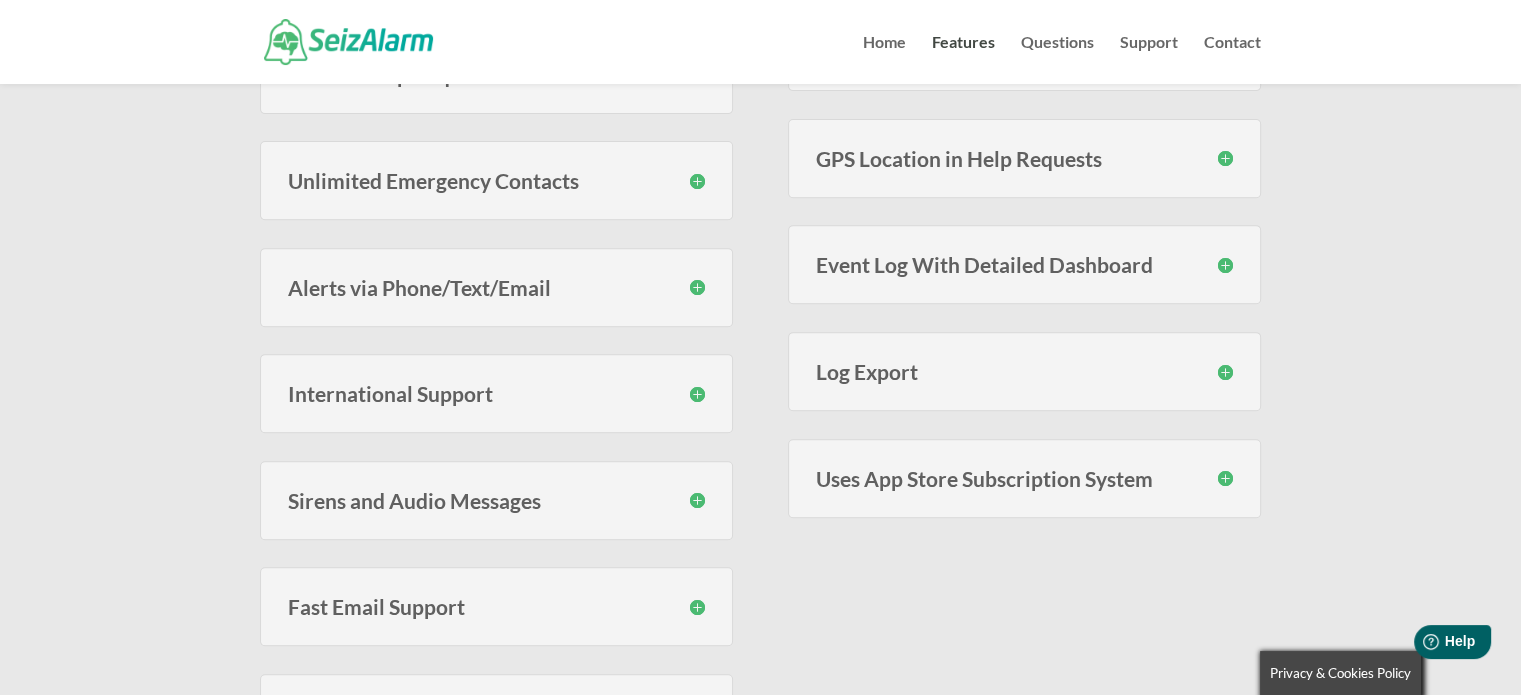 click on "Event Log With Detailed Dashboard" at bounding box center [1024, 264] 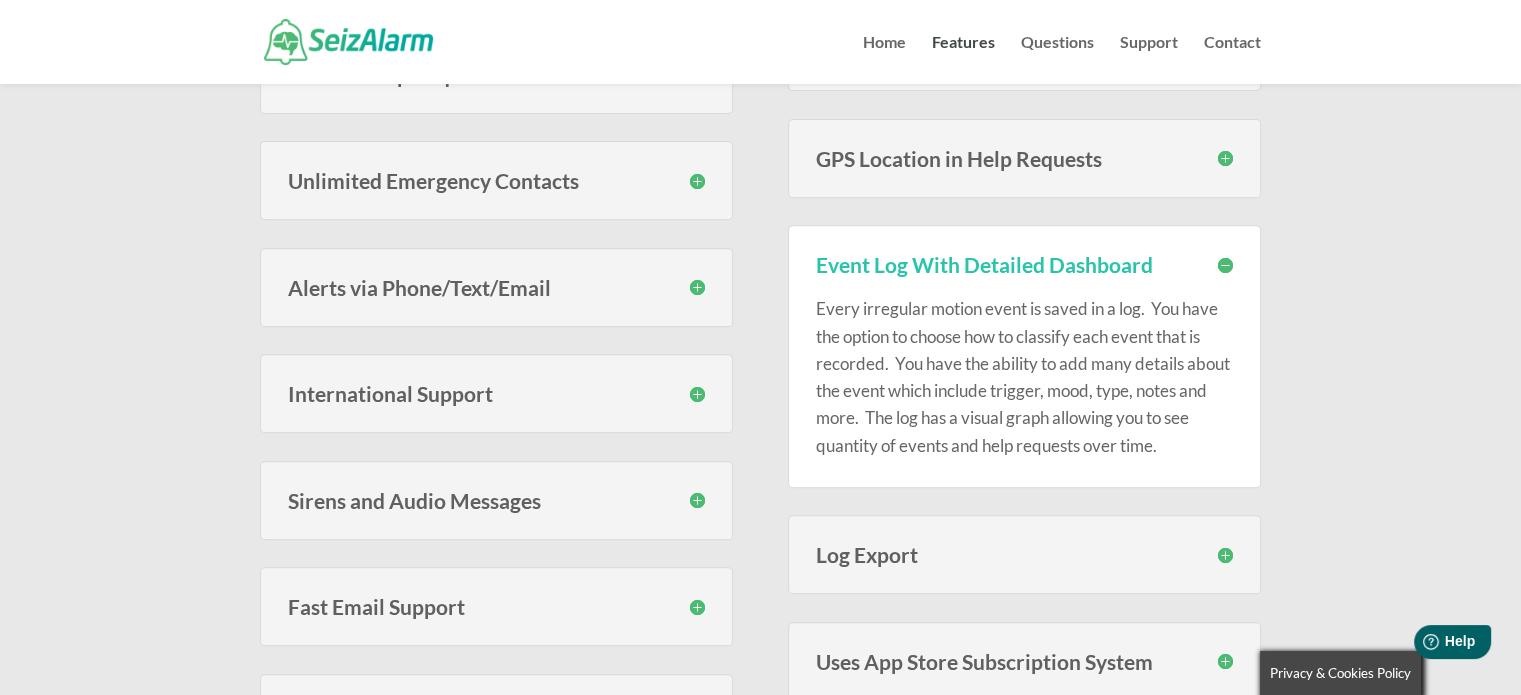 click on "Event Log With Detailed Dashboard" at bounding box center (1024, 264) 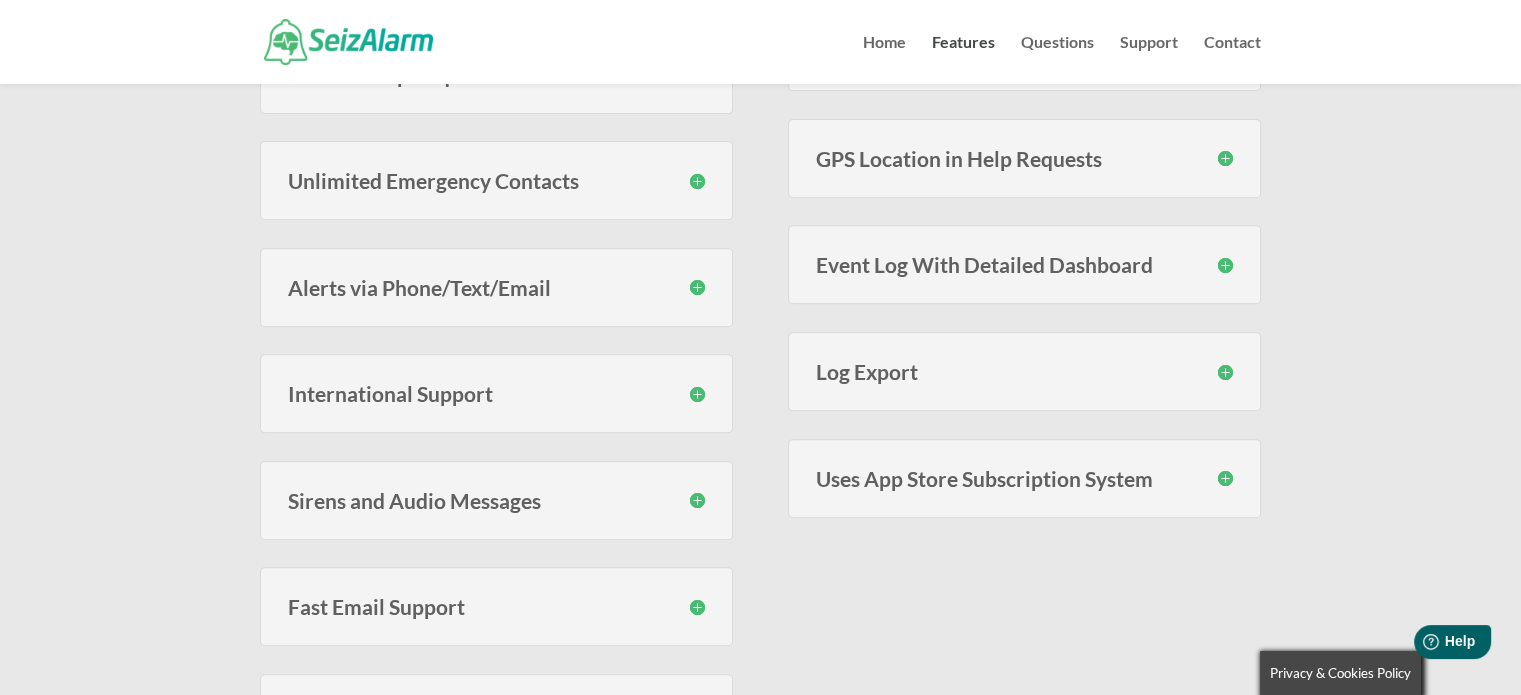 click on "Log Export" at bounding box center [1024, 371] 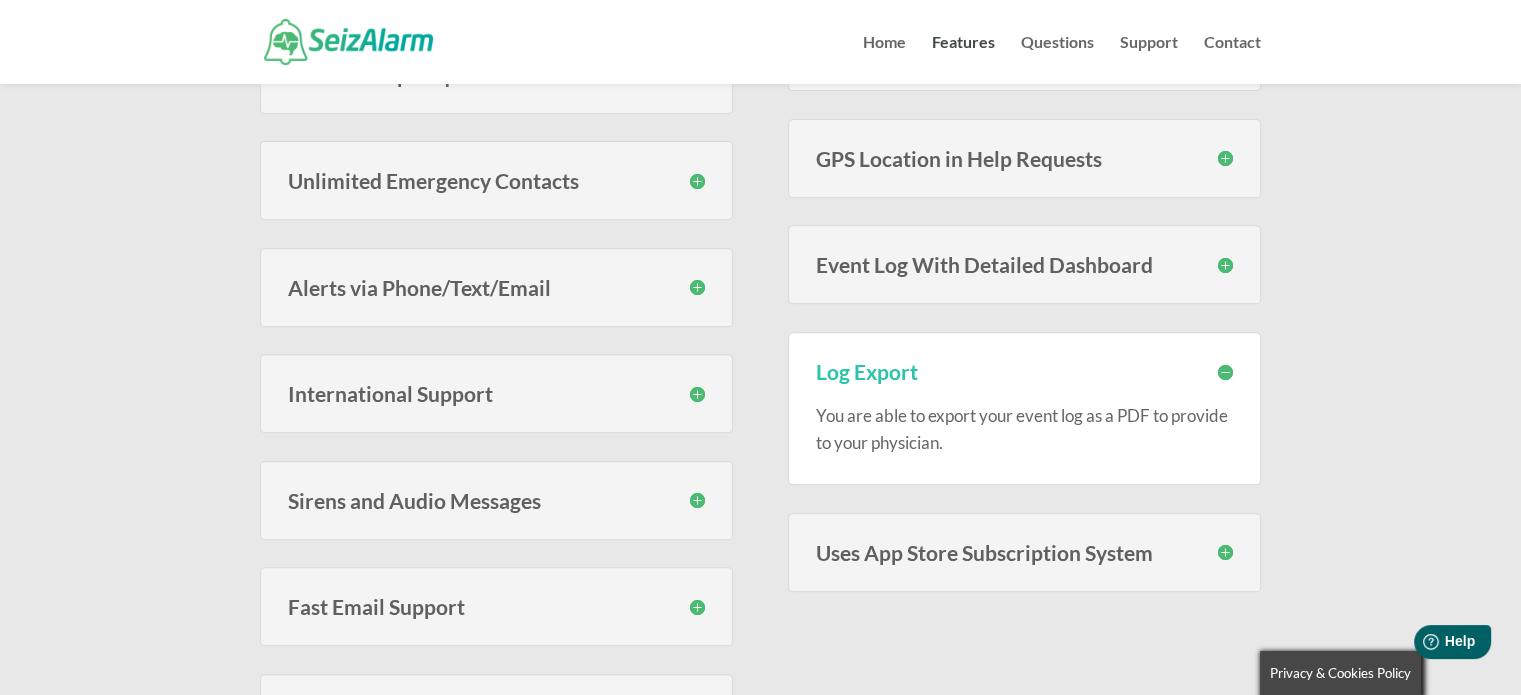 click on "Log Export" at bounding box center [1024, 371] 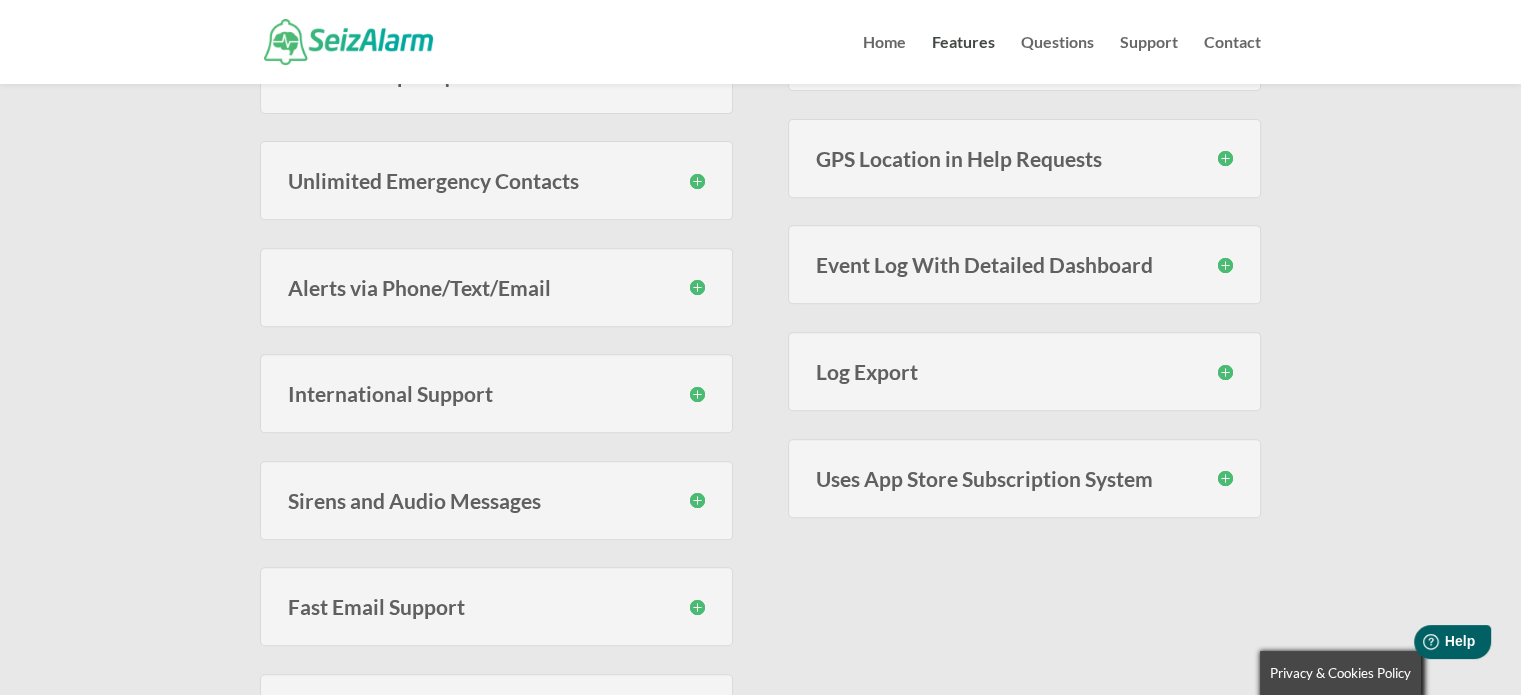 click on "Uses App Store Subscription System" at bounding box center [1024, 478] 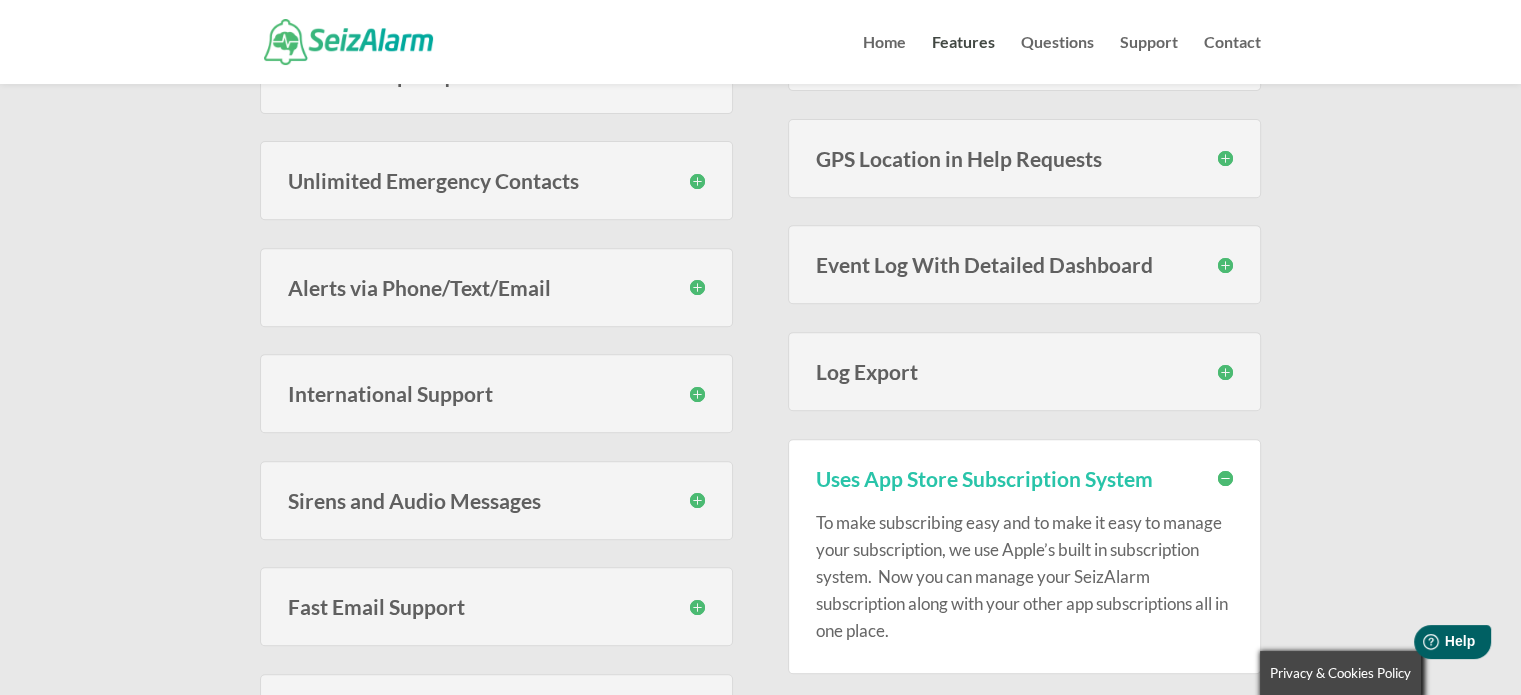 click on "Uses App Store Subscription System" at bounding box center (1024, 478) 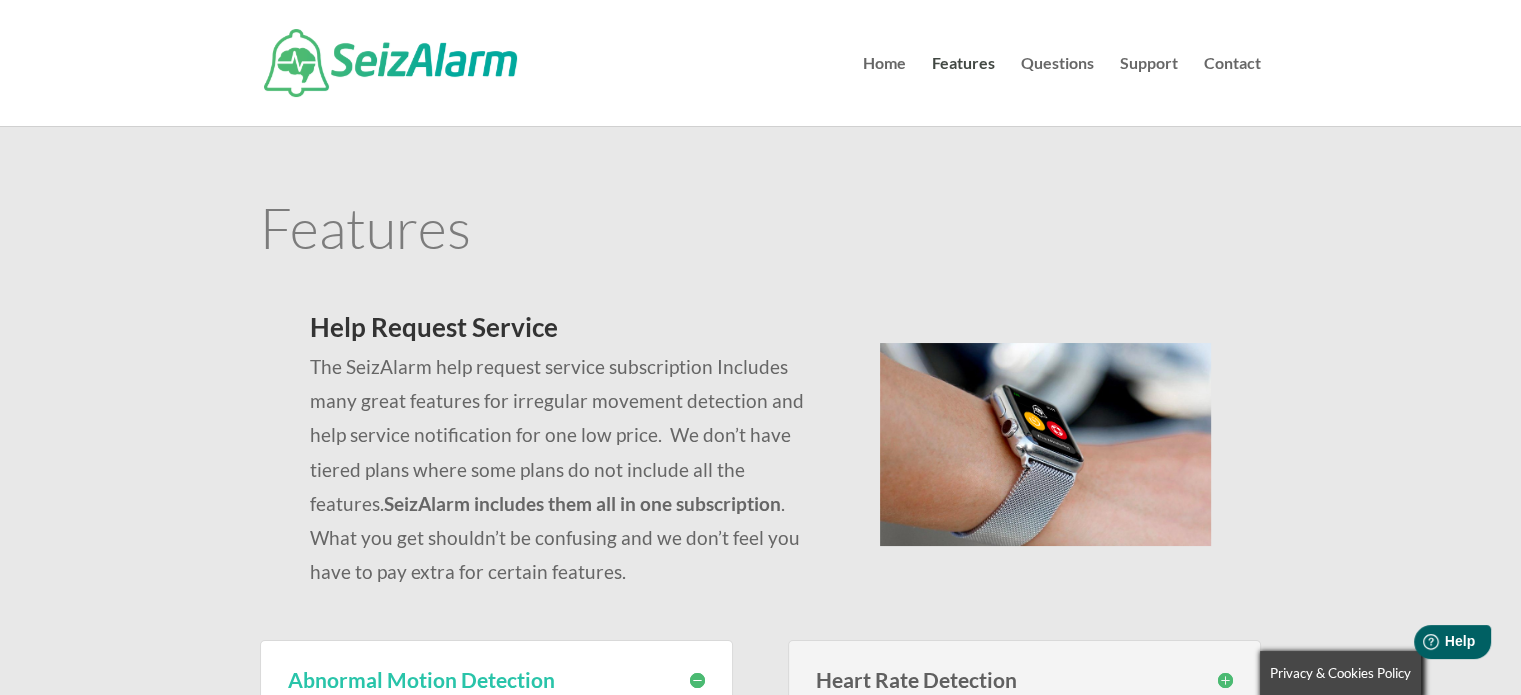 scroll, scrollTop: 0, scrollLeft: 0, axis: both 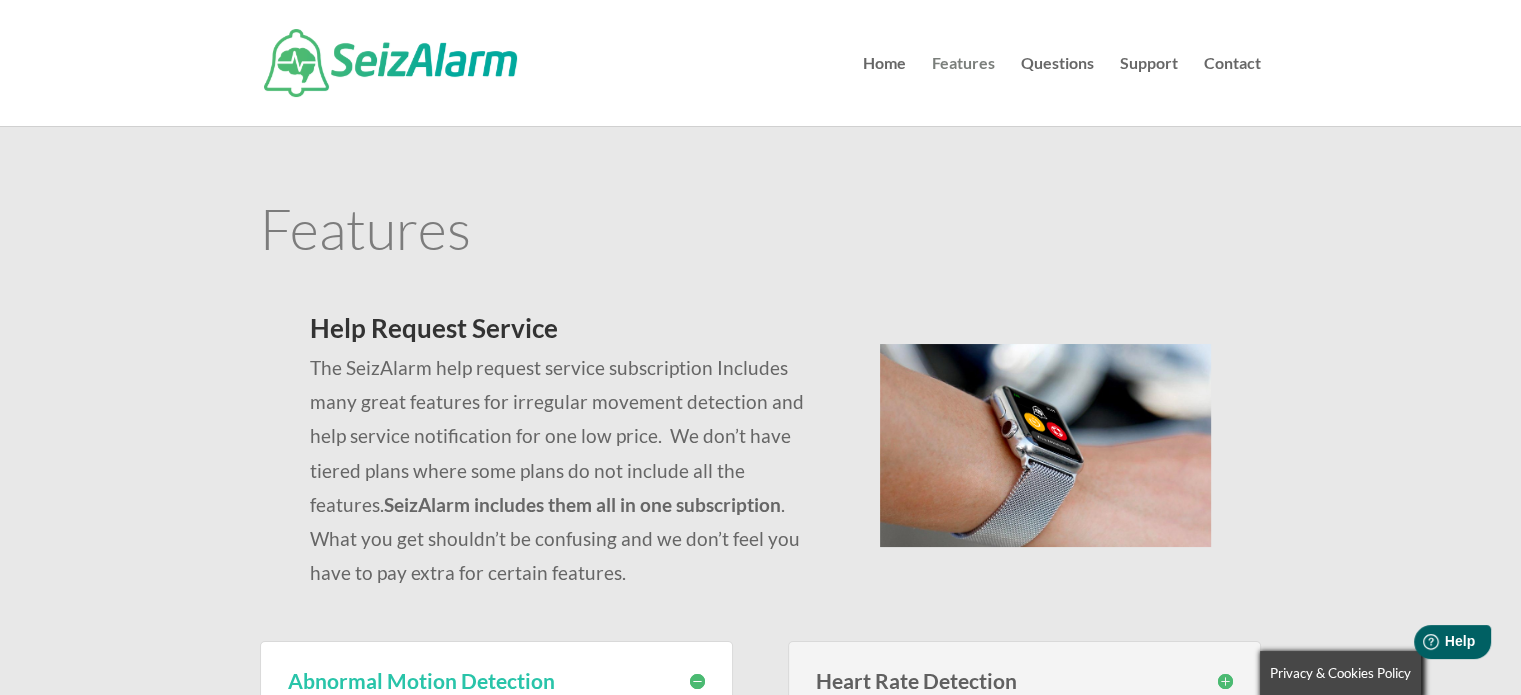 click on "Features" at bounding box center (963, 91) 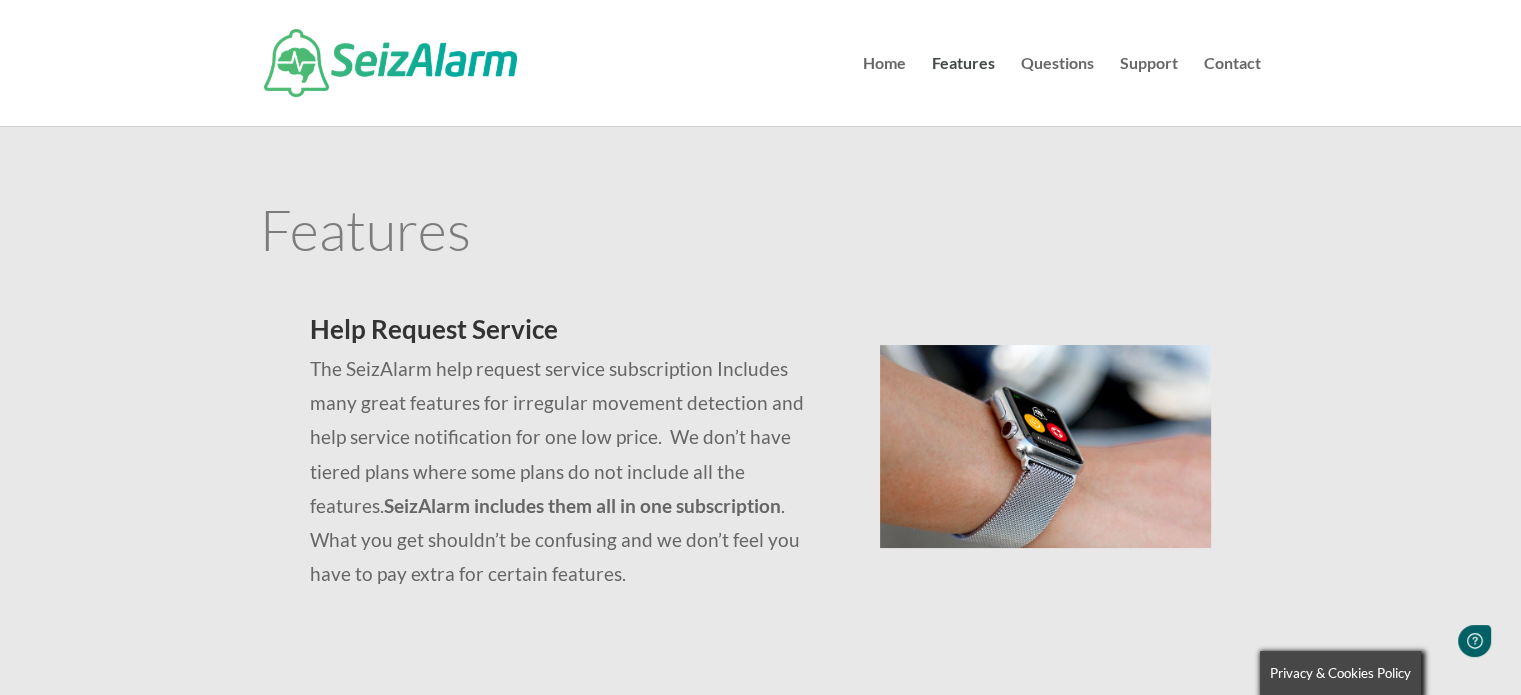 scroll, scrollTop: 0, scrollLeft: 0, axis: both 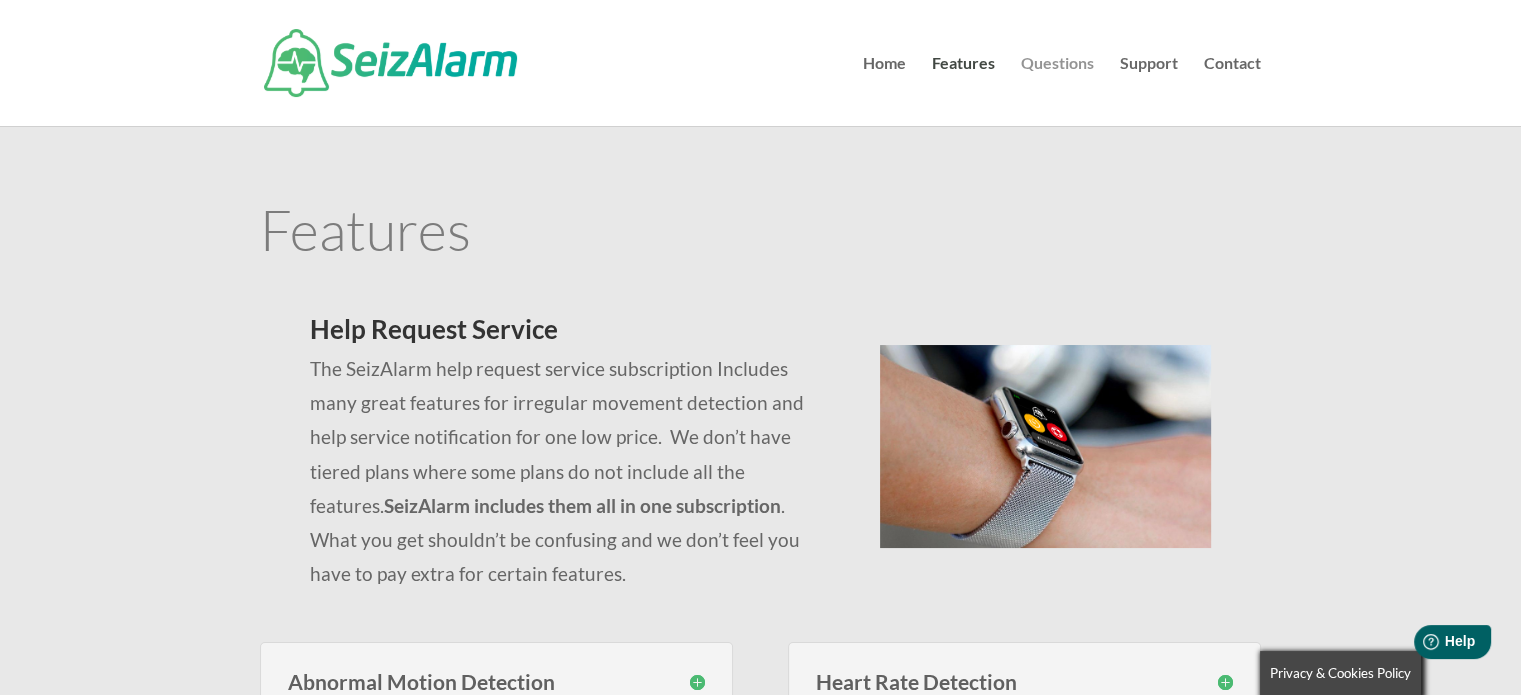 click on "Questions" at bounding box center (1057, 91) 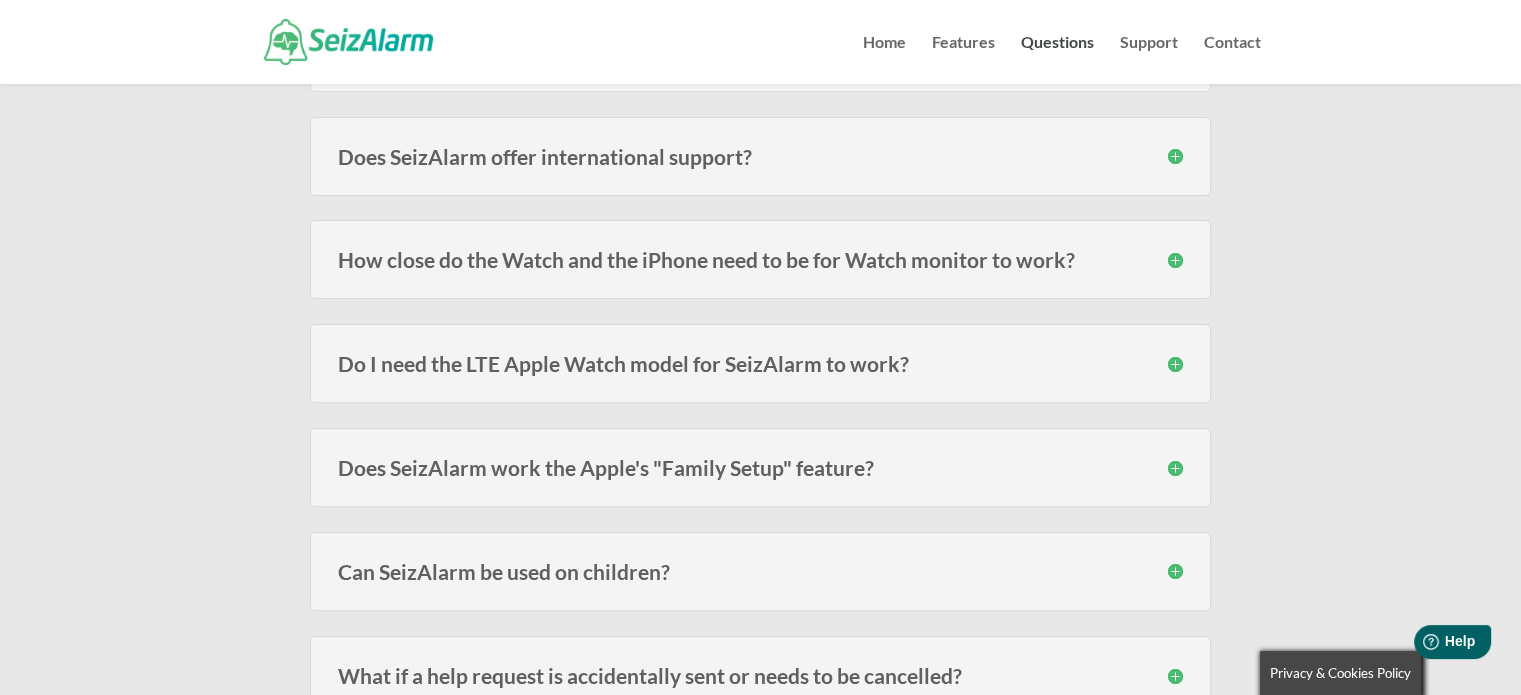 scroll, scrollTop: 600, scrollLeft: 0, axis: vertical 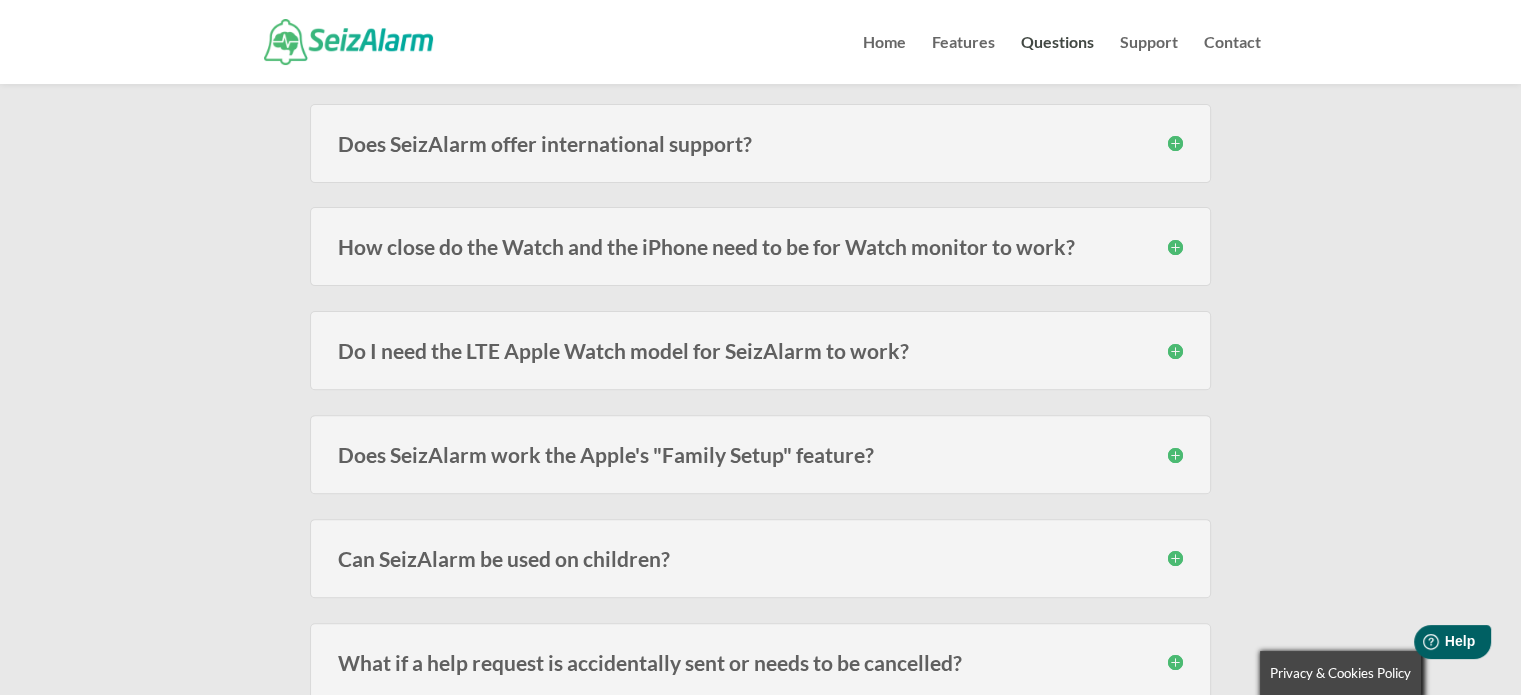 click on "Does SeizAlarm offer international support?" at bounding box center (760, 143) 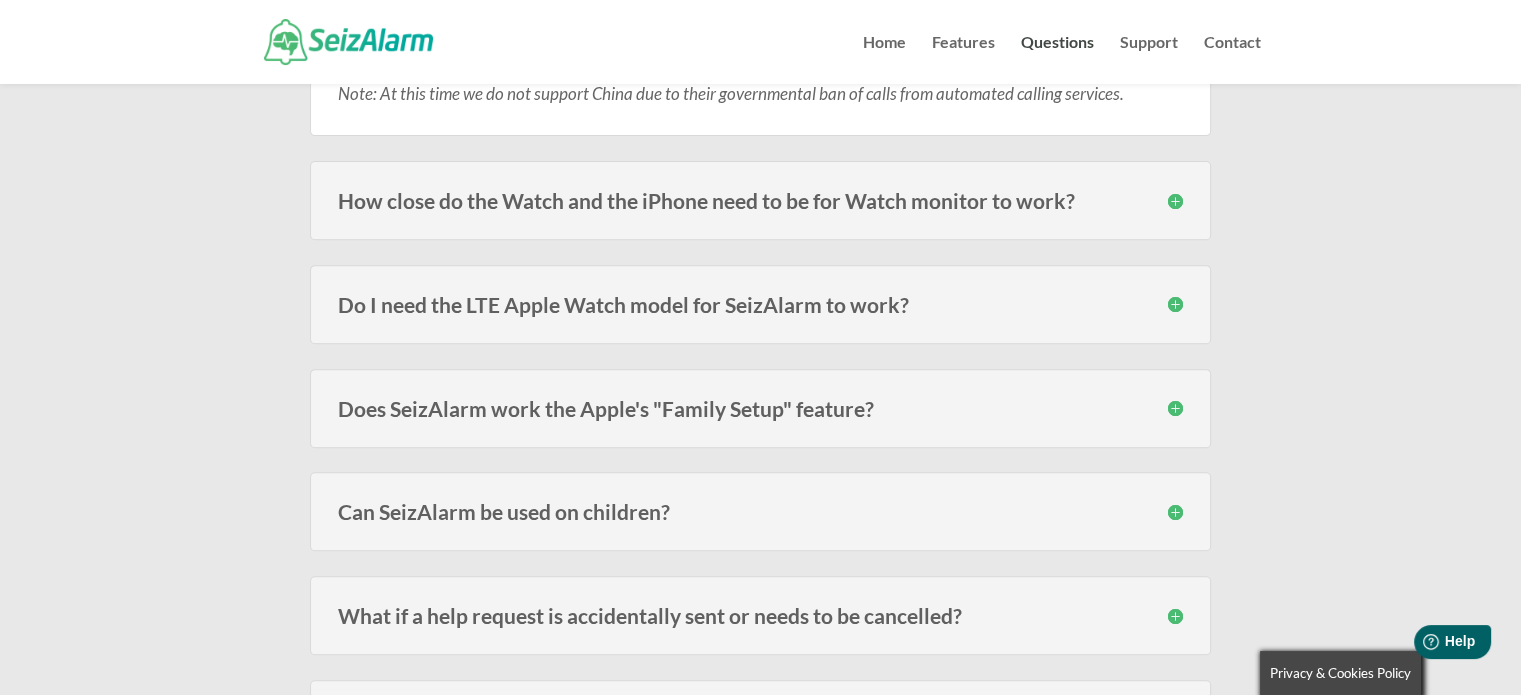 scroll, scrollTop: 800, scrollLeft: 0, axis: vertical 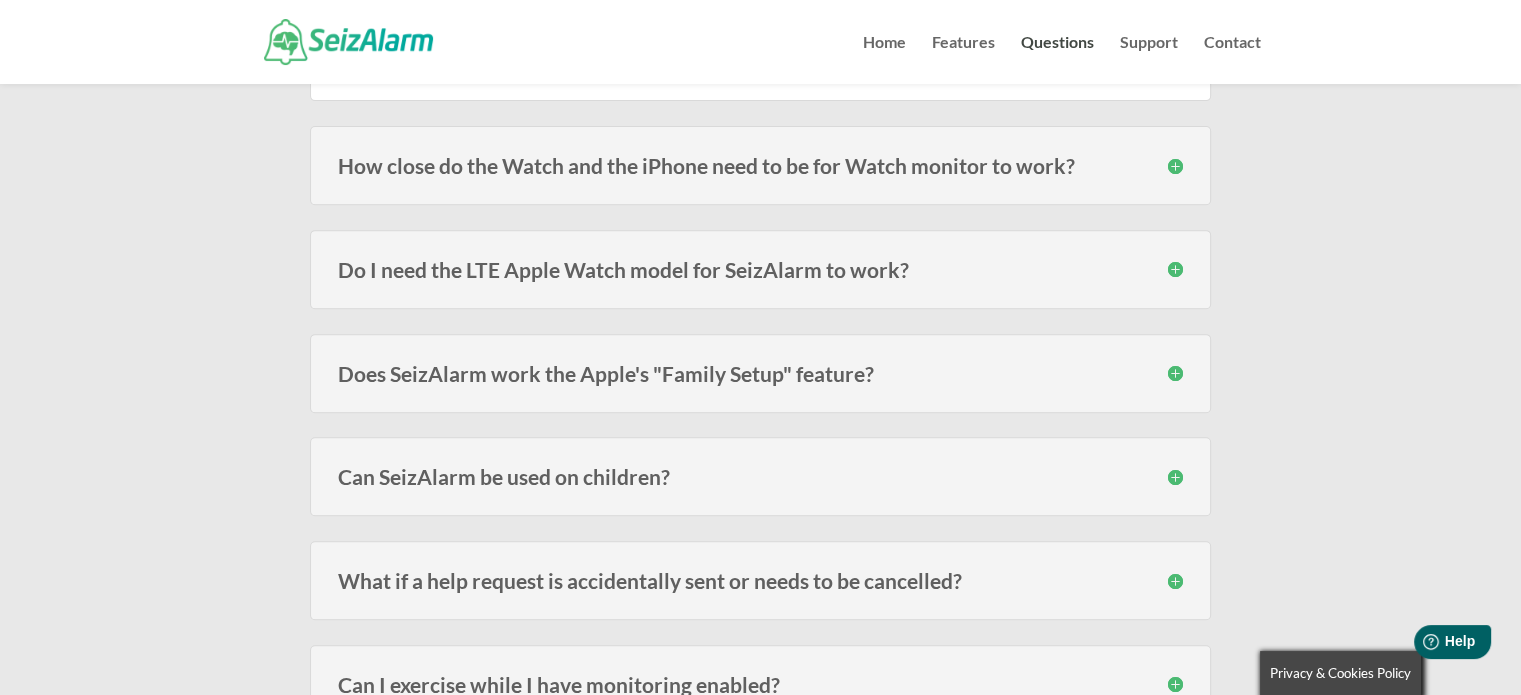 click on "How close do the Watch and the iPhone need to be for Watch monitor to work?" at bounding box center [760, 165] 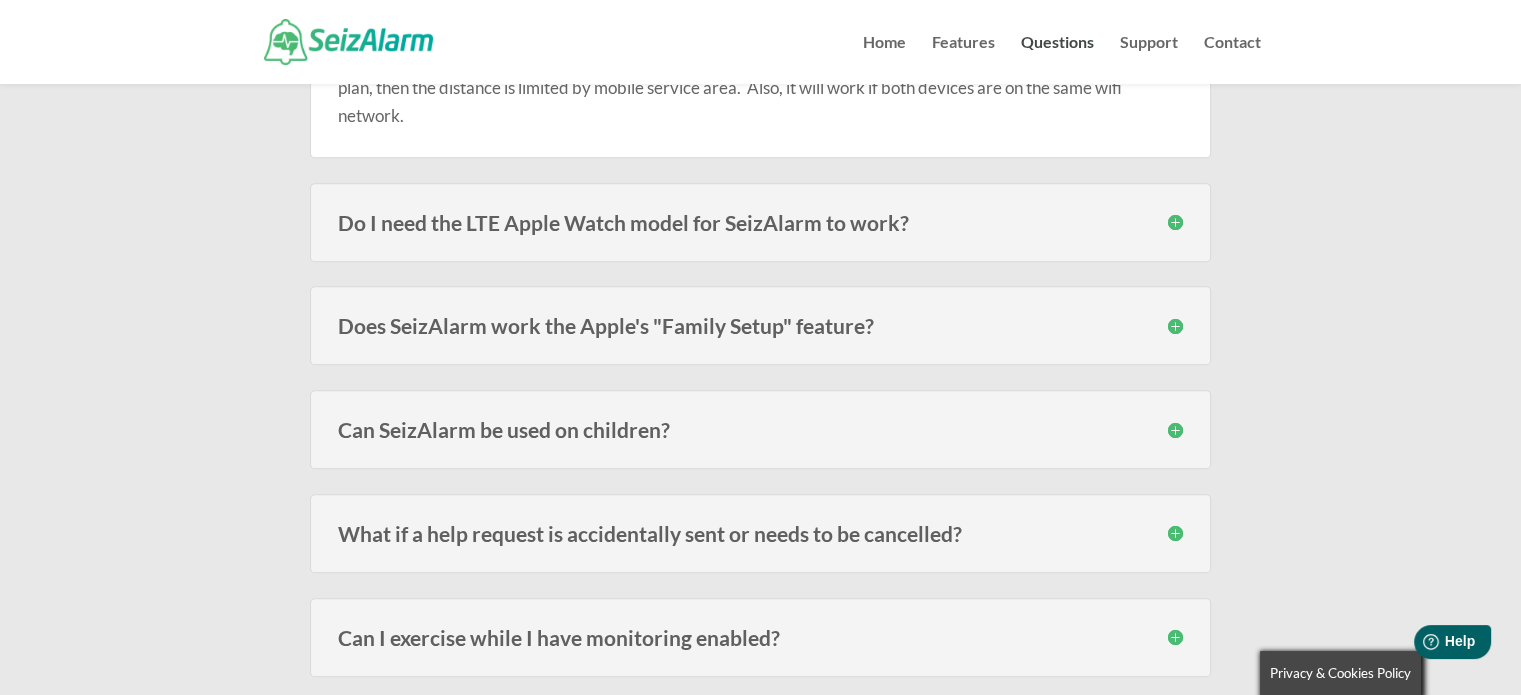 scroll, scrollTop: 1000, scrollLeft: 0, axis: vertical 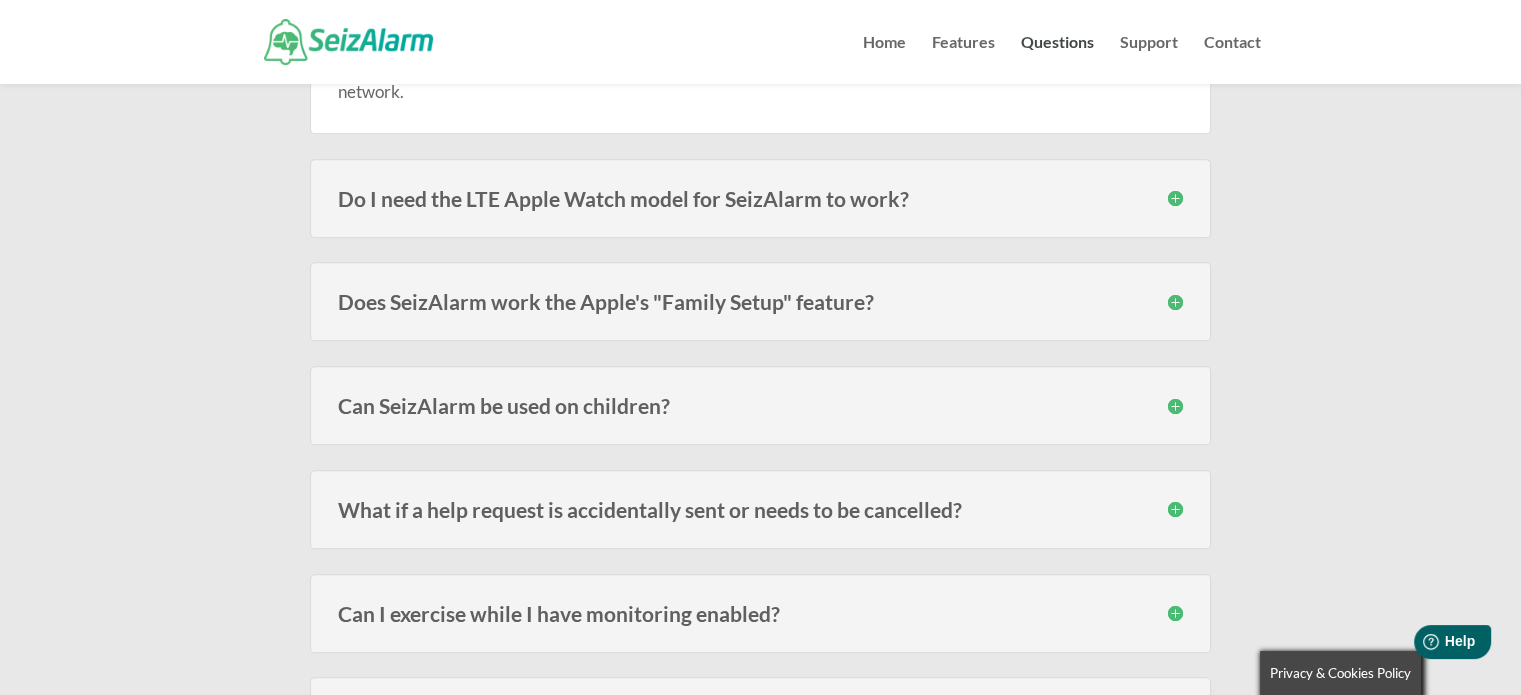 click on "Do I need the LTE Apple Watch model for SeizAlarm to work?" at bounding box center (760, 198) 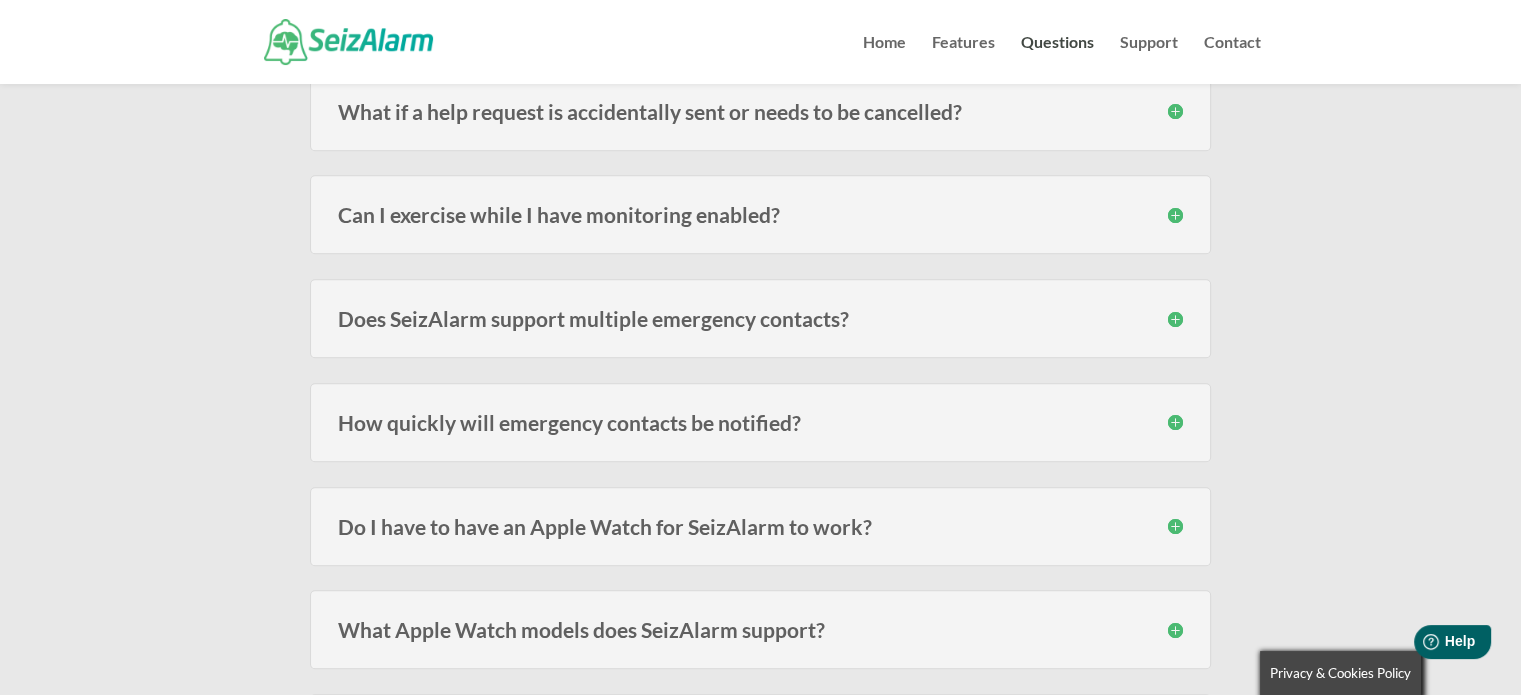 scroll, scrollTop: 1600, scrollLeft: 0, axis: vertical 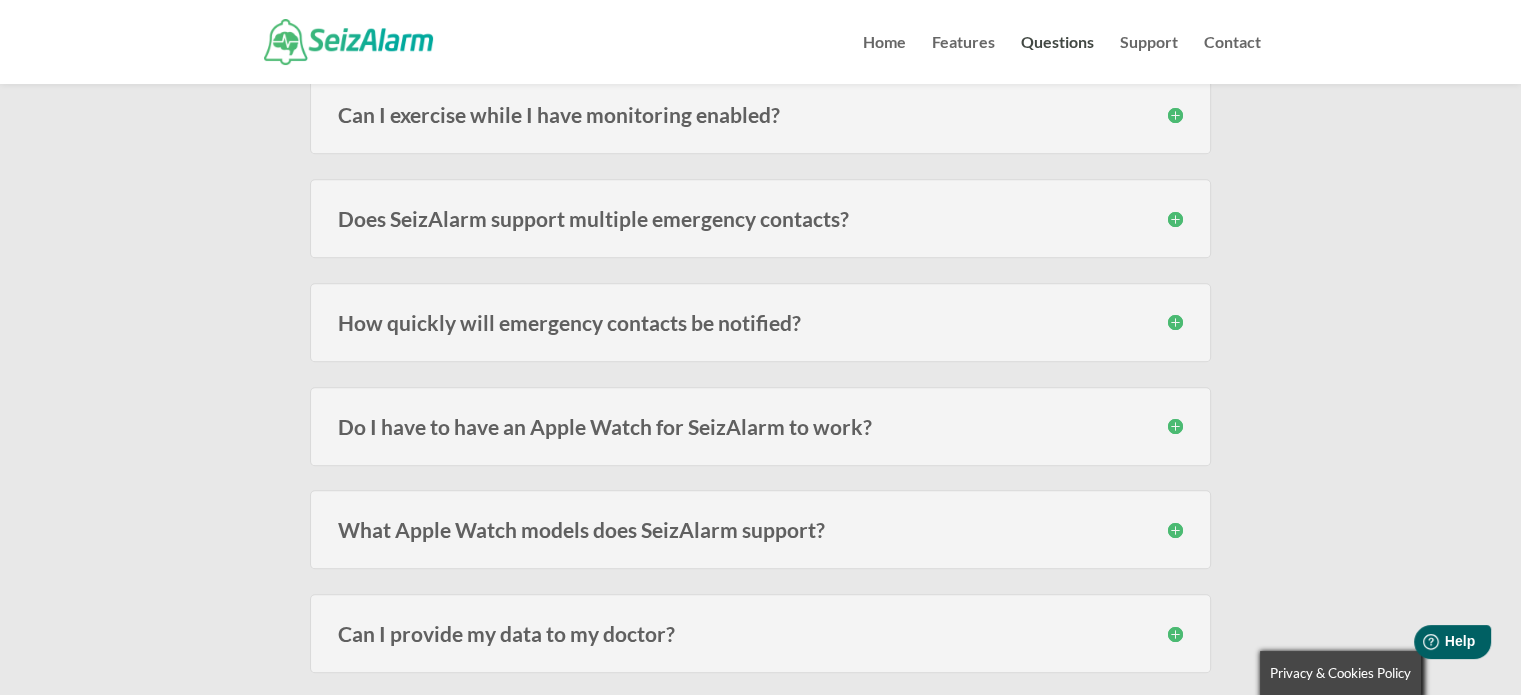 click on "Can I exercise while I have monitoring enabled?" at bounding box center (760, 114) 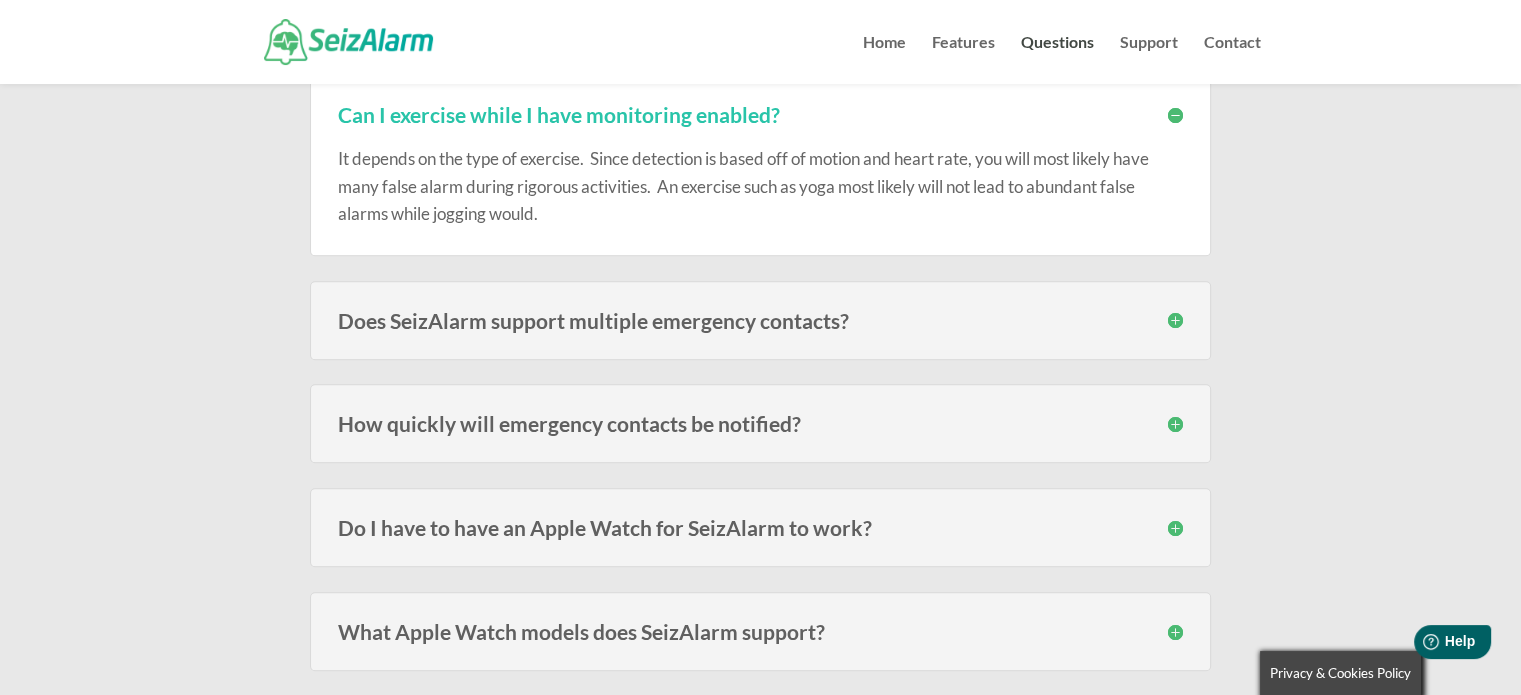 click on "Can I exercise while I have monitoring enabled?" at bounding box center (760, 114) 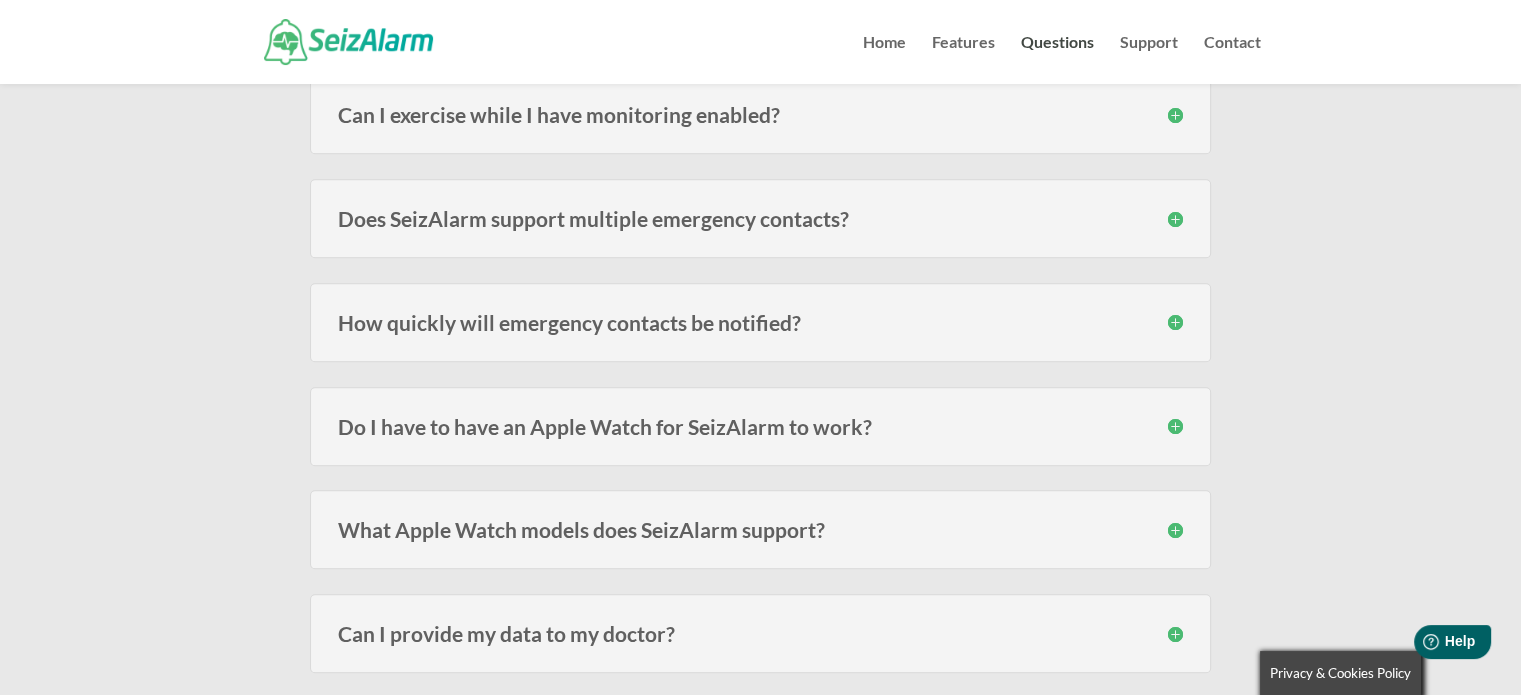 click on "How quickly will emergency contacts be notified?" at bounding box center (760, 322) 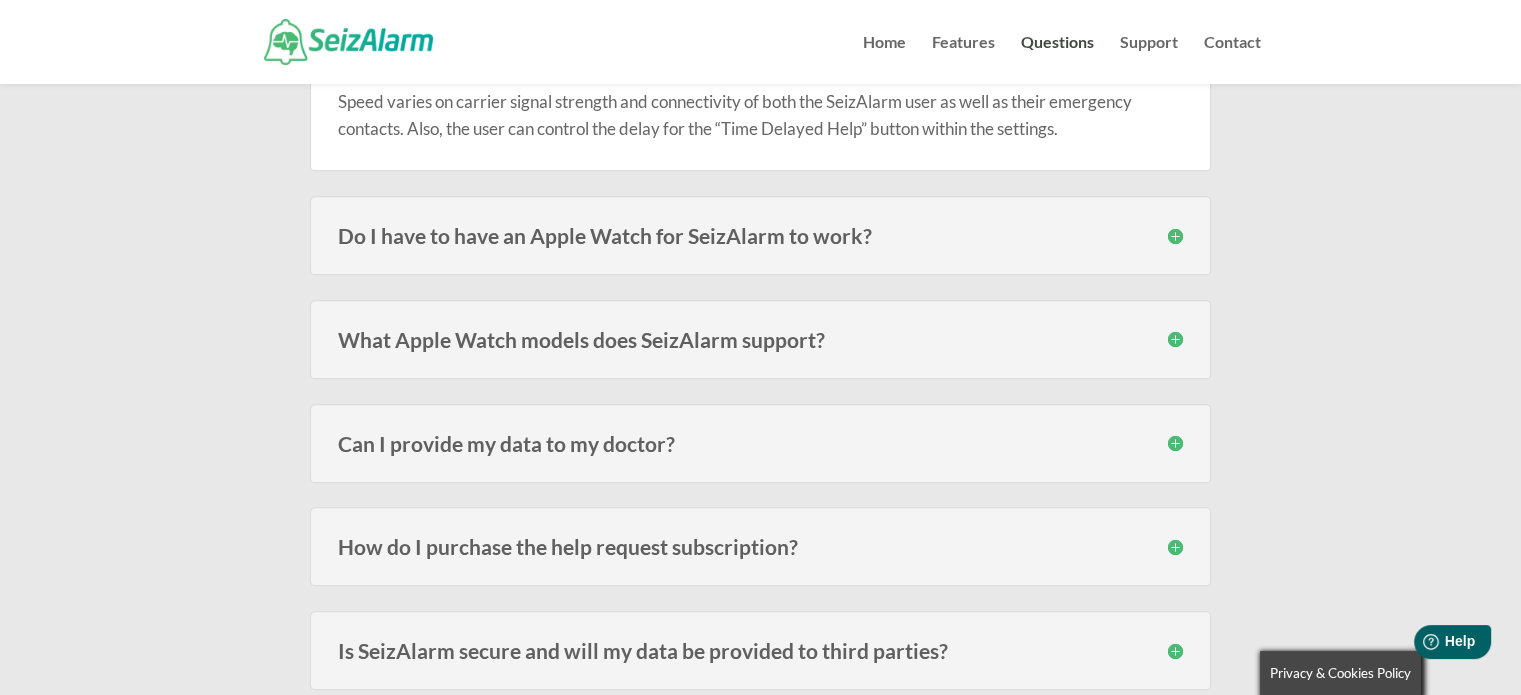 scroll, scrollTop: 1900, scrollLeft: 0, axis: vertical 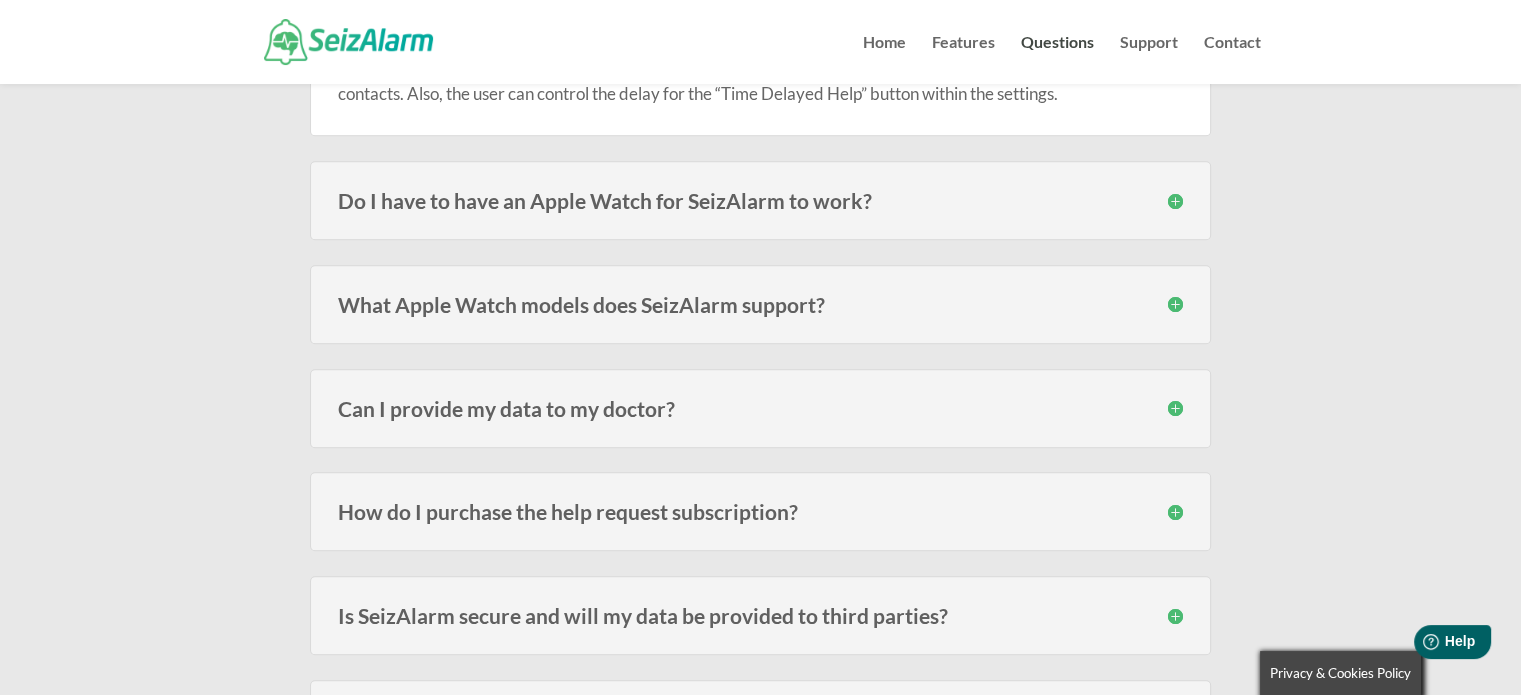 click on "What Apple Watch models does SeizAlarm support?" at bounding box center (760, 304) 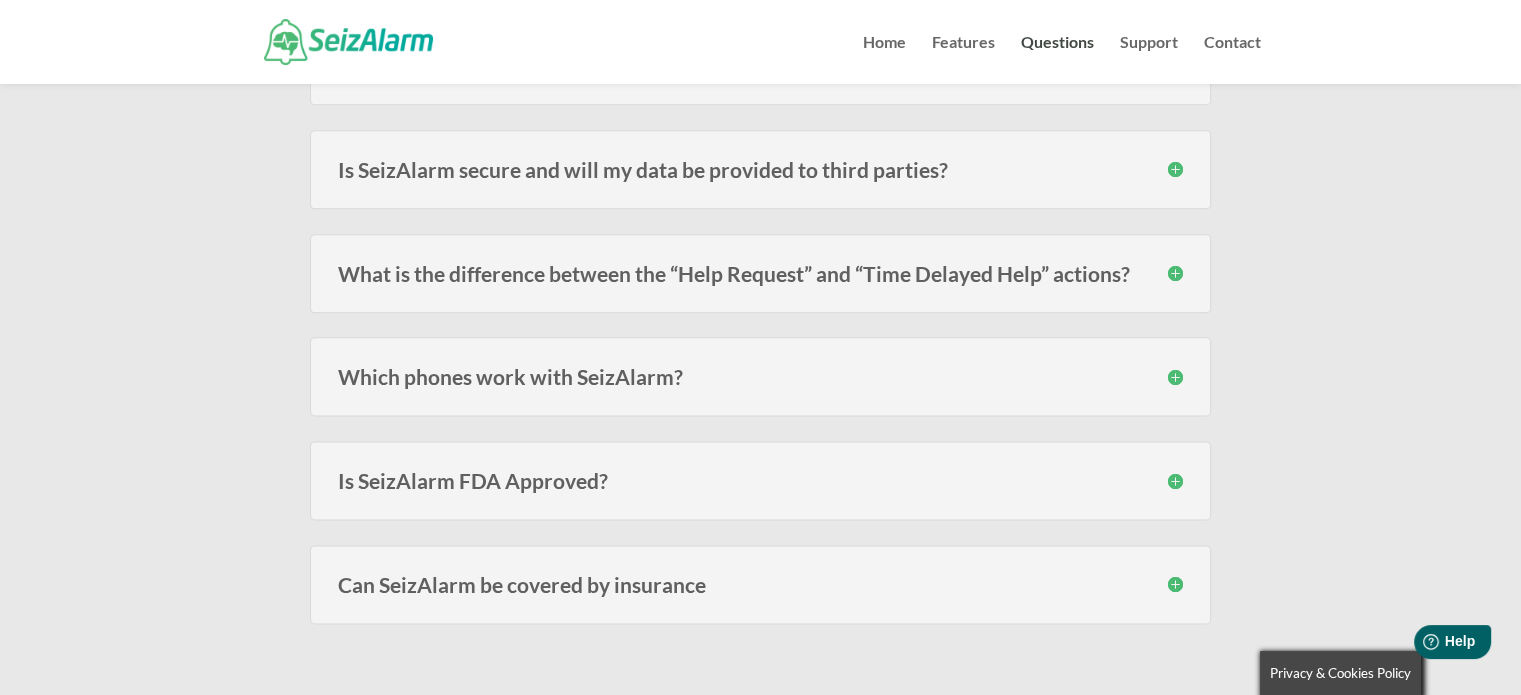 scroll, scrollTop: 2500, scrollLeft: 0, axis: vertical 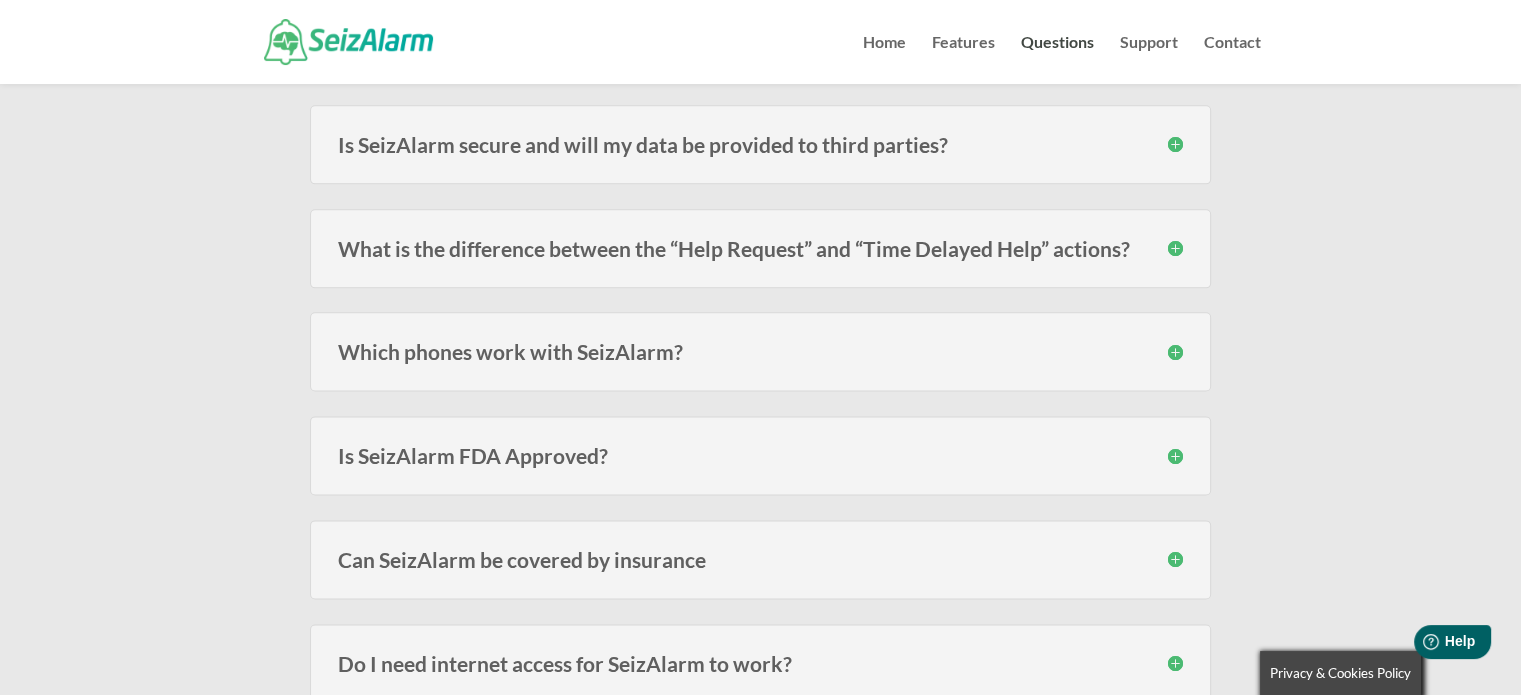click on "Which phones work with SeizAlarm?
Currently we have support for the iPhone SE (and all other phones released from 2016) and above running iOS 13+.  At this time we do not have an Android version of the app." at bounding box center (760, 351) 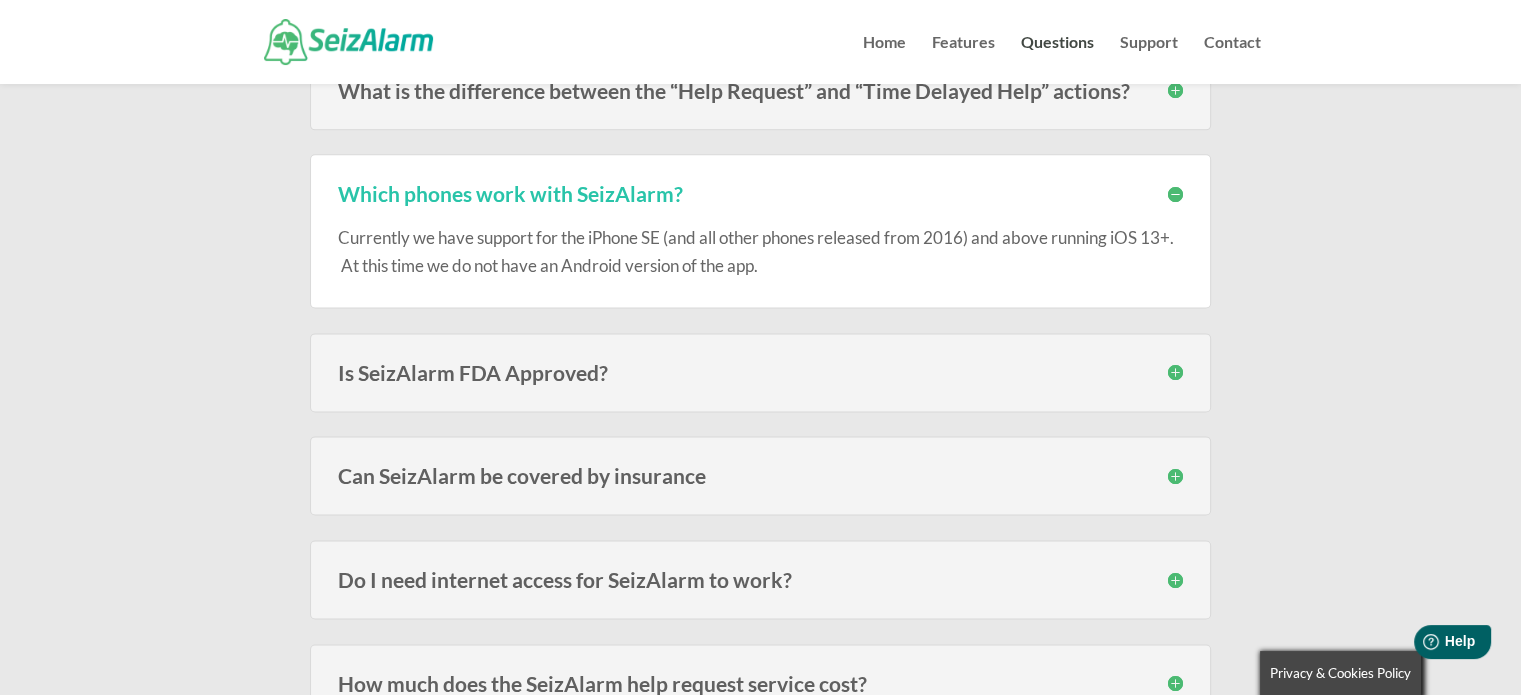 scroll, scrollTop: 2700, scrollLeft: 0, axis: vertical 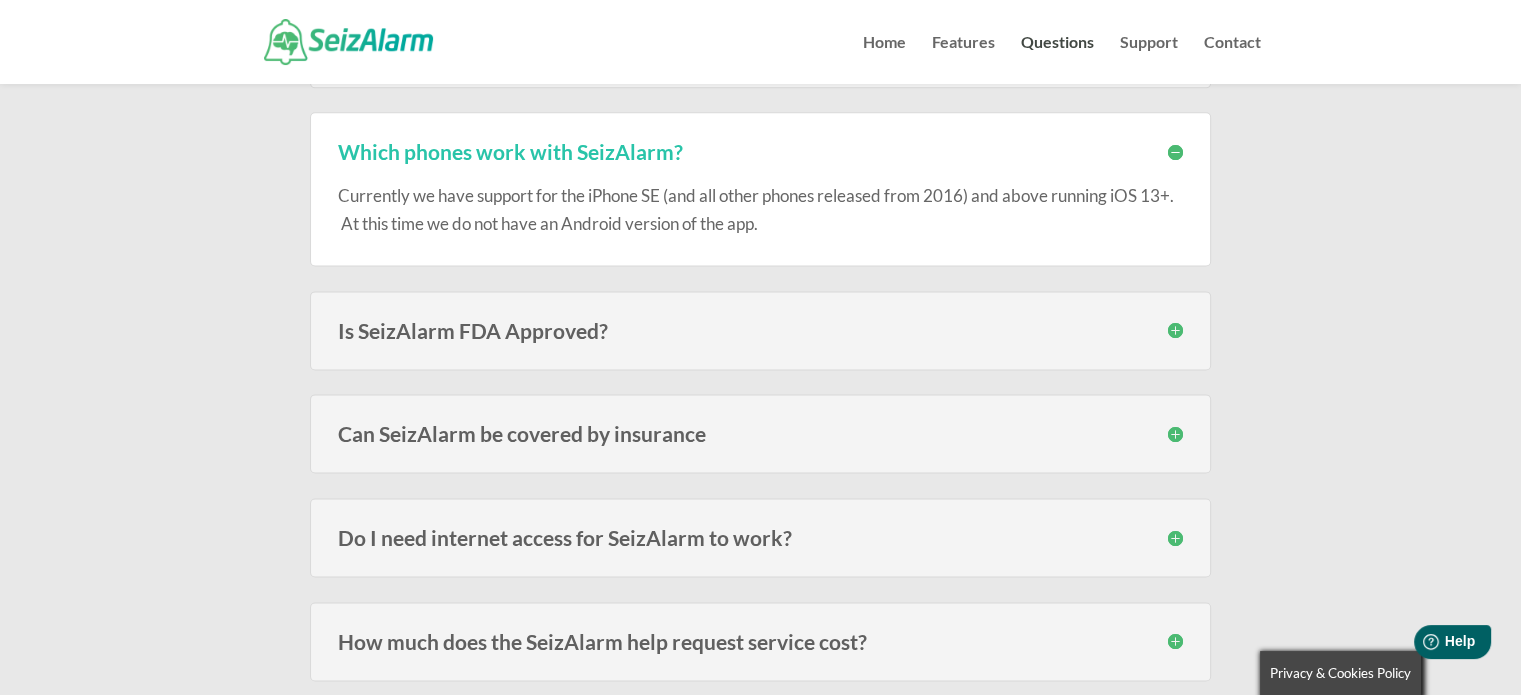 click on "Can SeizAlarm be covered by insurance" at bounding box center (760, 433) 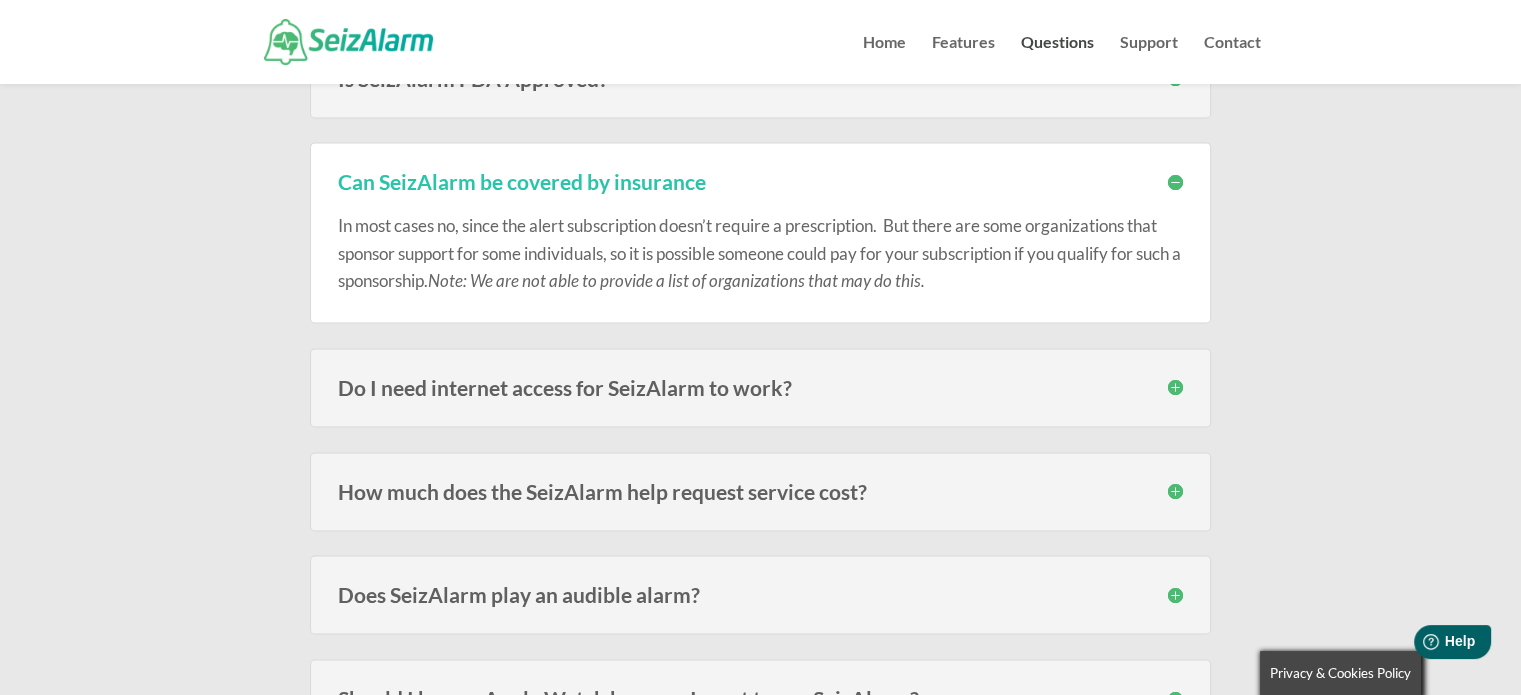 scroll, scrollTop: 3100, scrollLeft: 0, axis: vertical 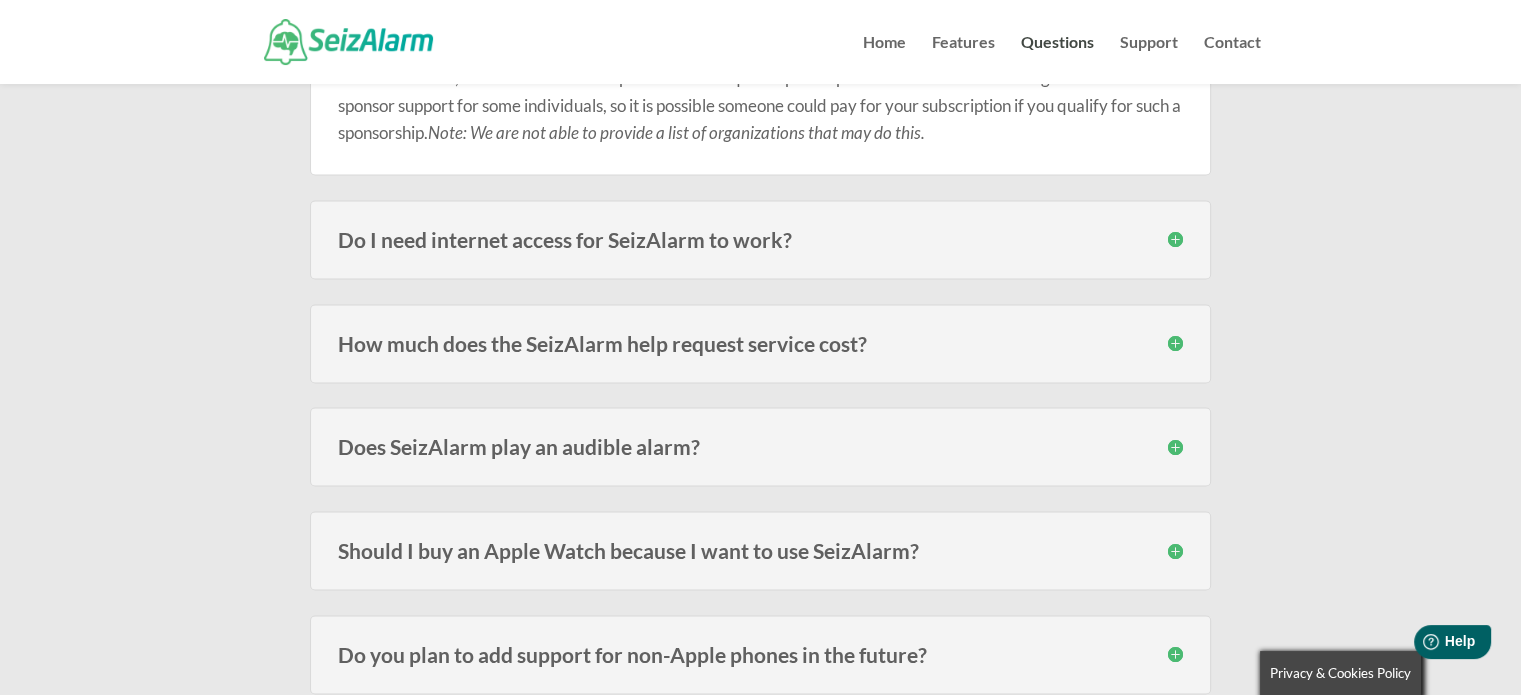 click on "Does SeizAlarm play an audible alarm?" at bounding box center [760, 446] 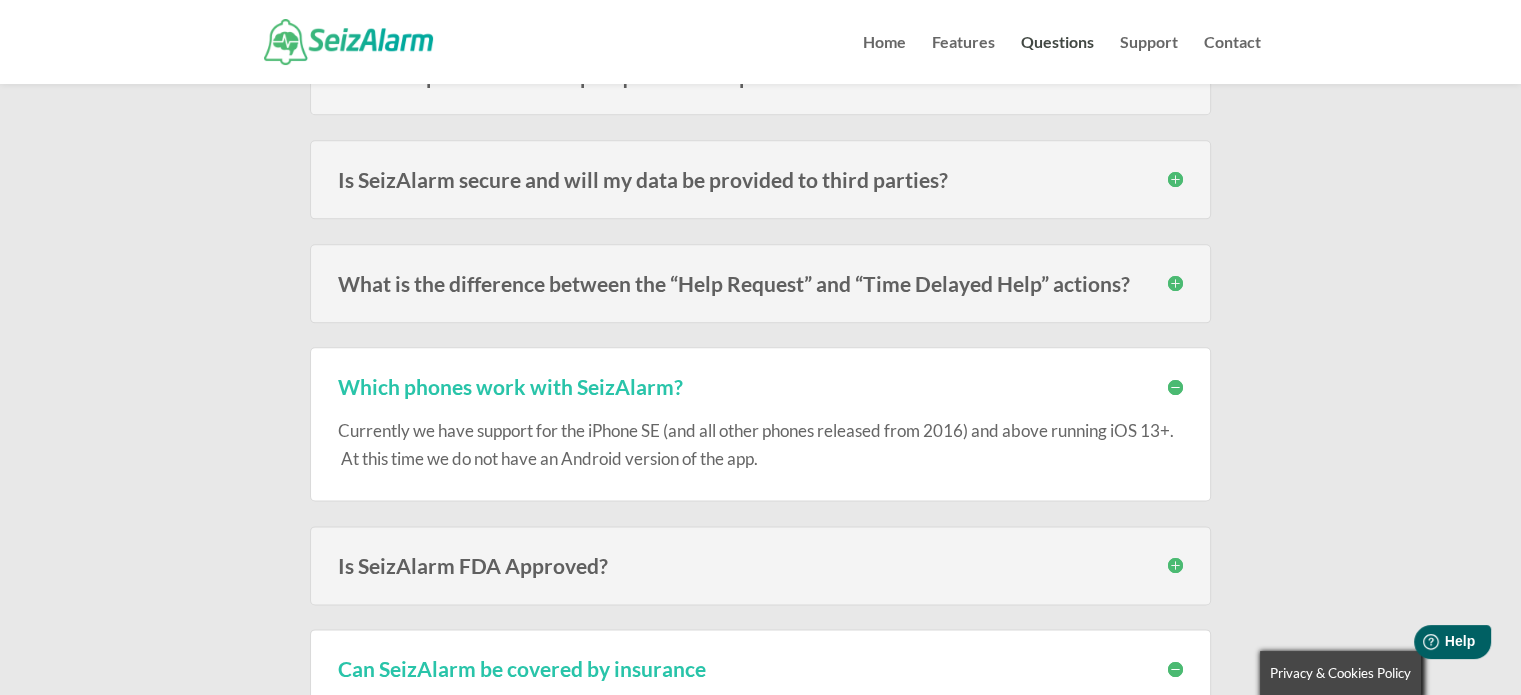 scroll, scrollTop: 2500, scrollLeft: 0, axis: vertical 